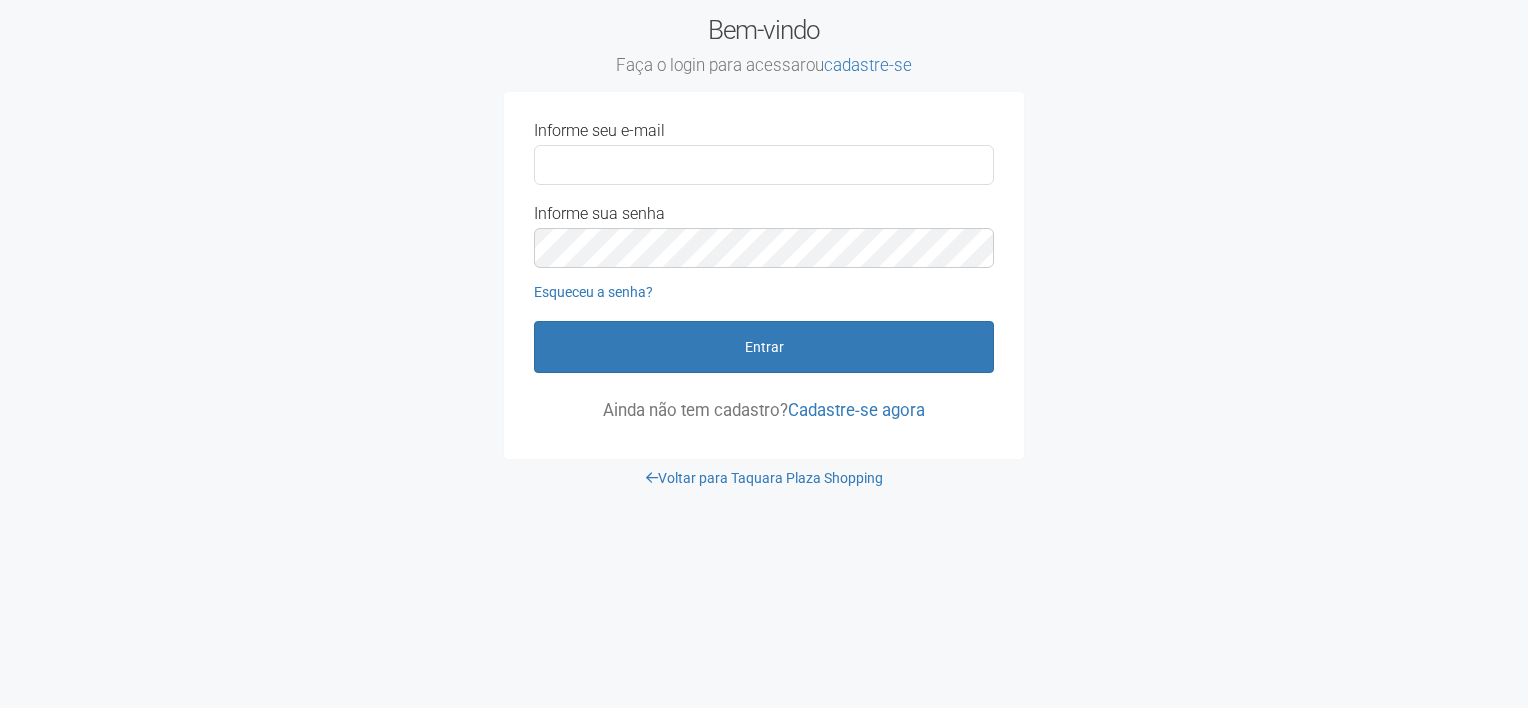 scroll, scrollTop: 0, scrollLeft: 0, axis: both 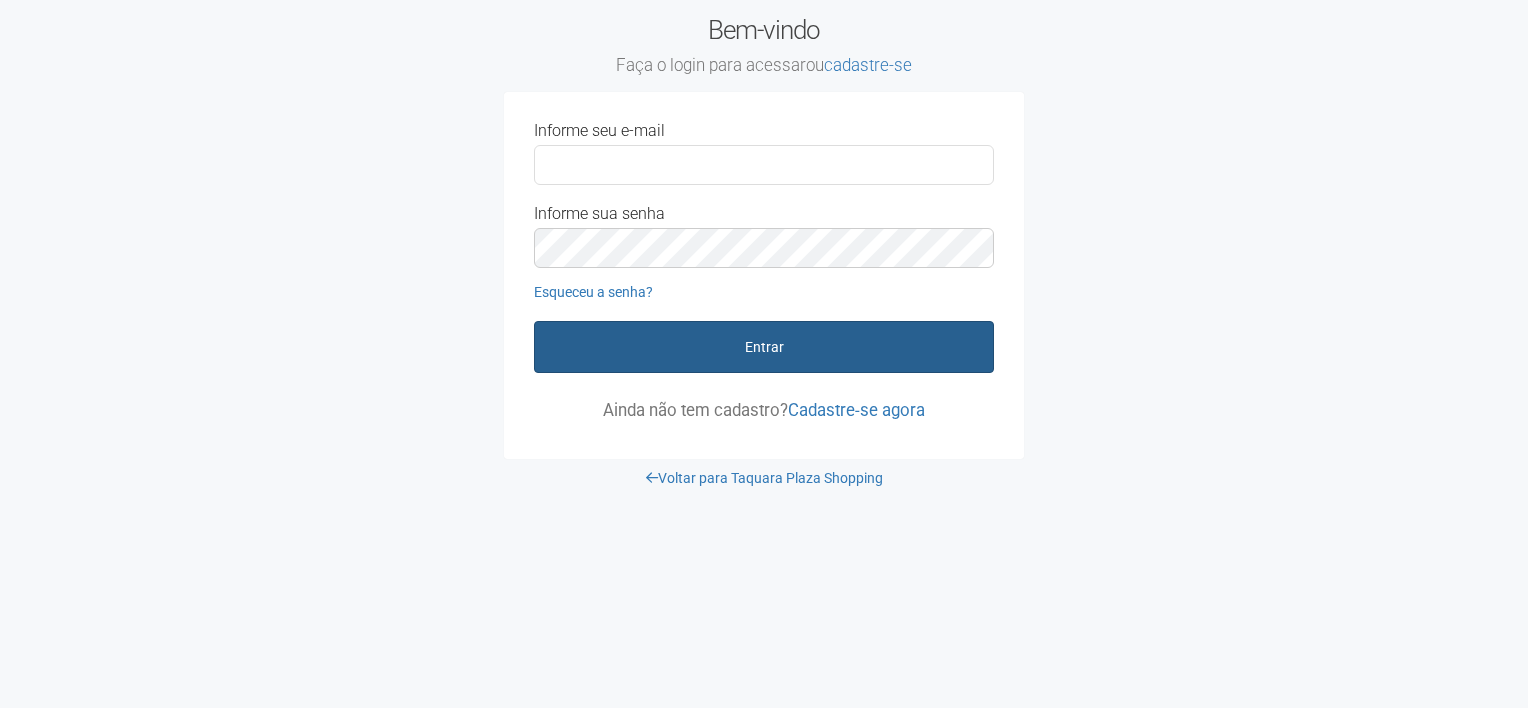 type on "**********" 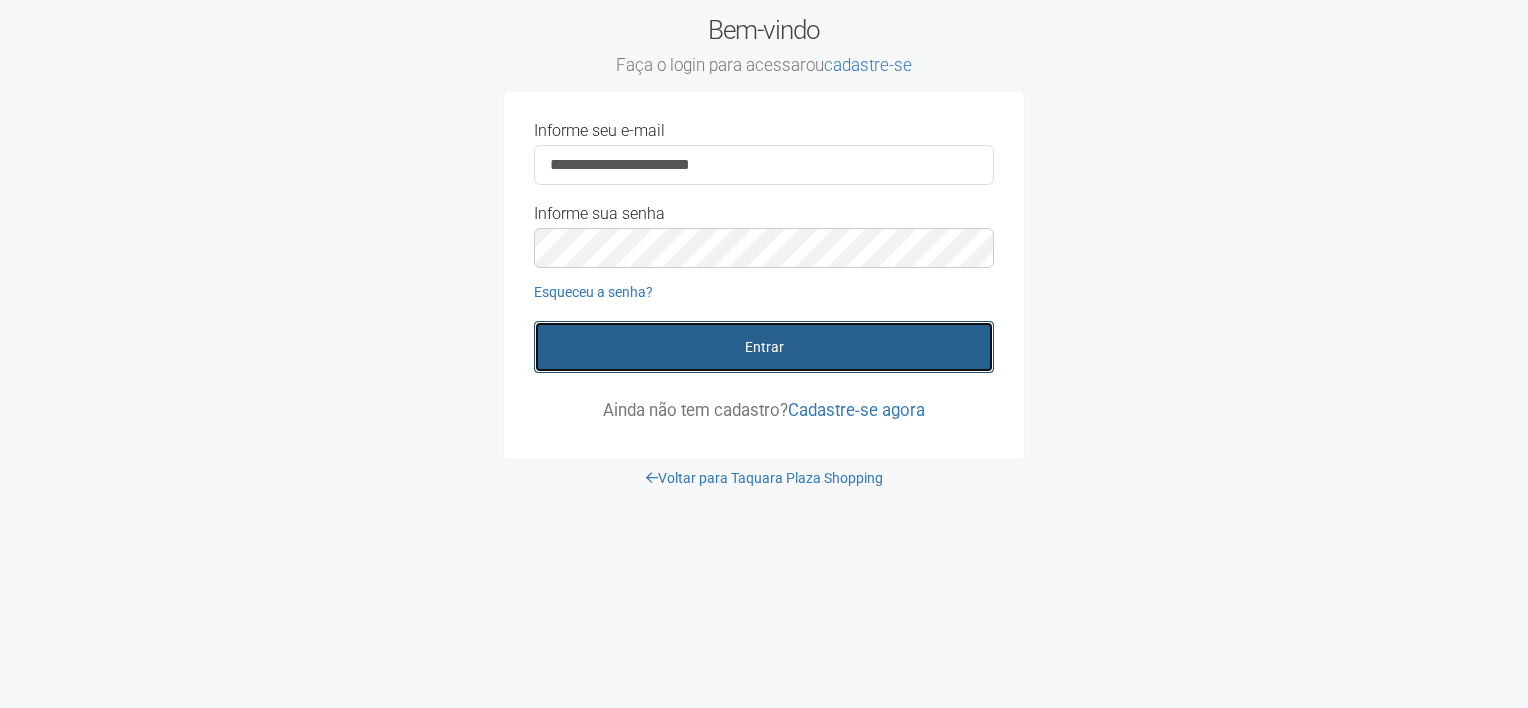click on "Entrar" at bounding box center (764, 347) 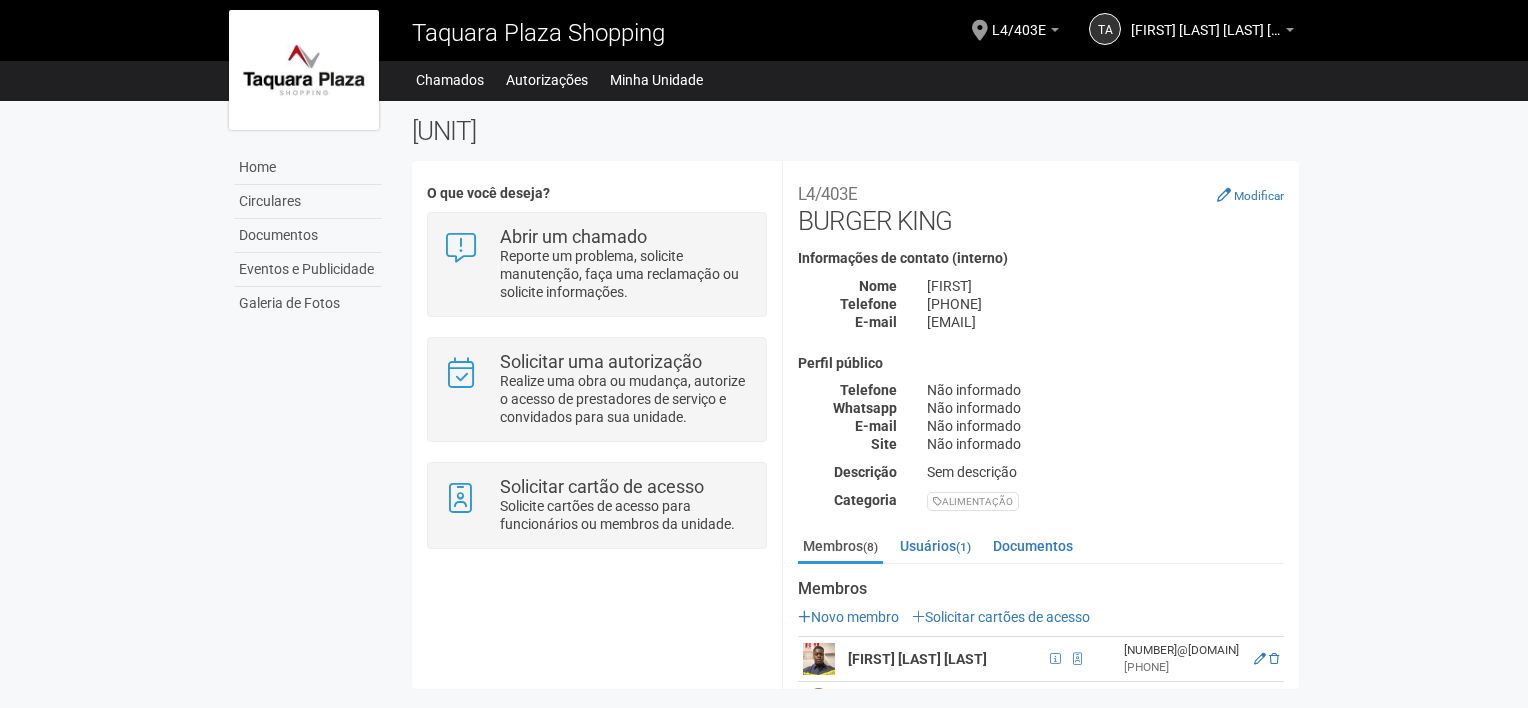 scroll, scrollTop: 0, scrollLeft: 0, axis: both 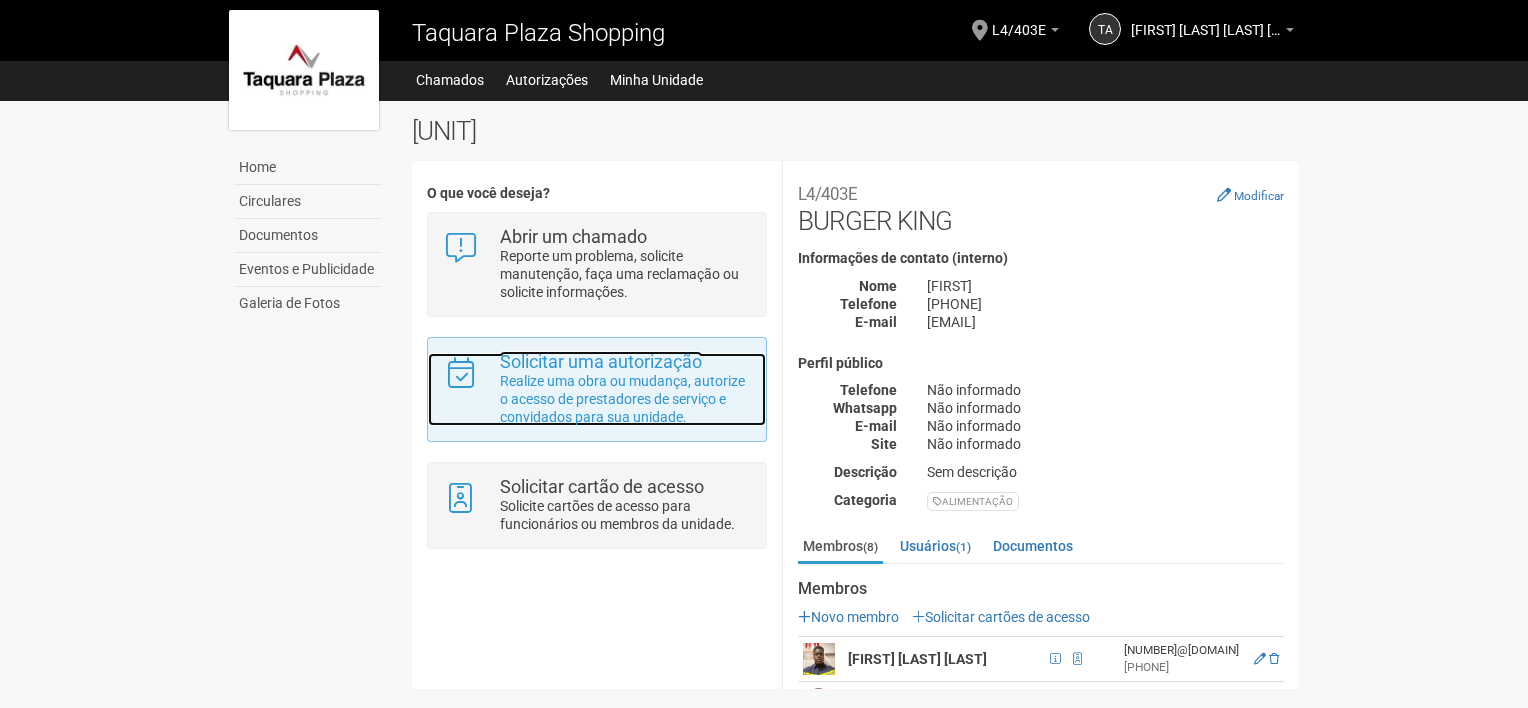 click on "Realize uma obra ou mudança, autorize o acesso de prestadores de serviço e convidados para sua unidade." at bounding box center (625, 399) 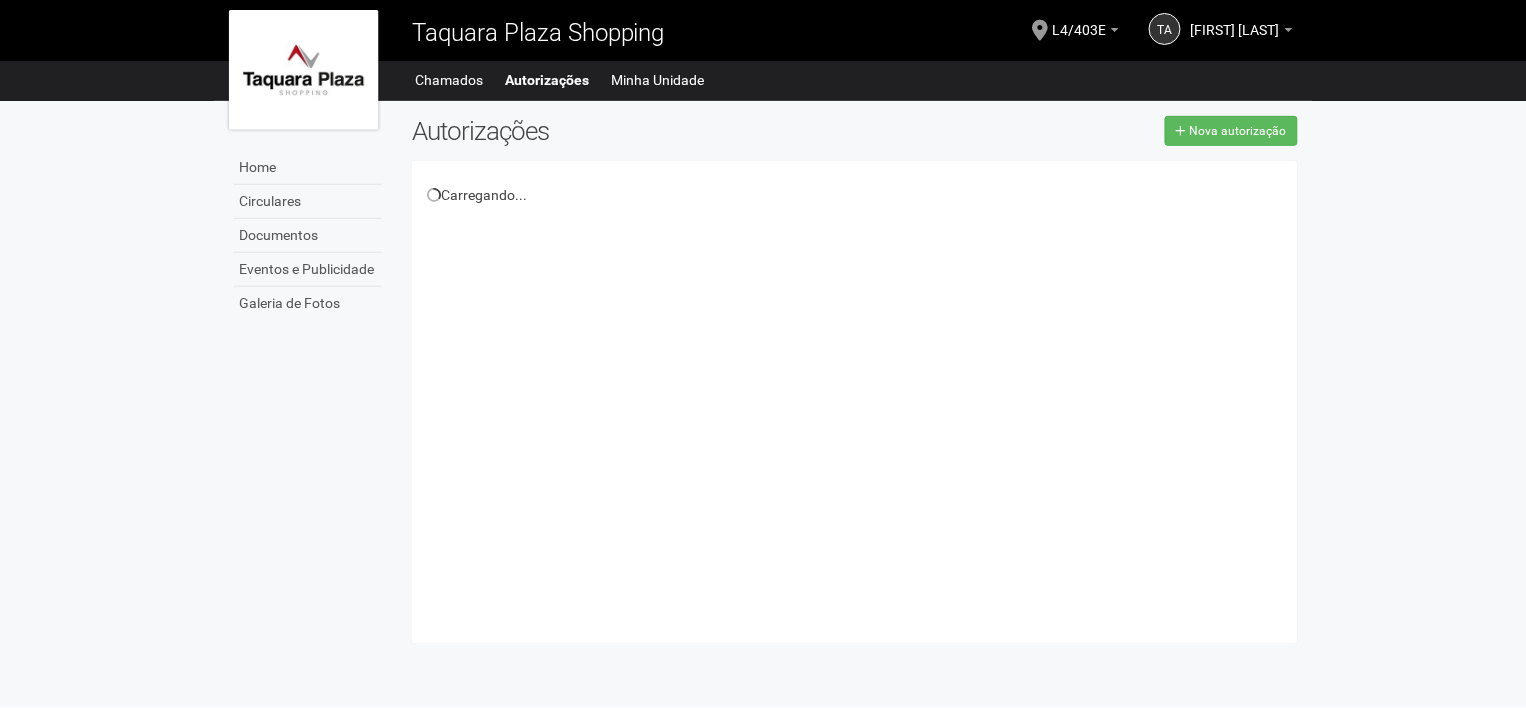 scroll, scrollTop: 0, scrollLeft: 0, axis: both 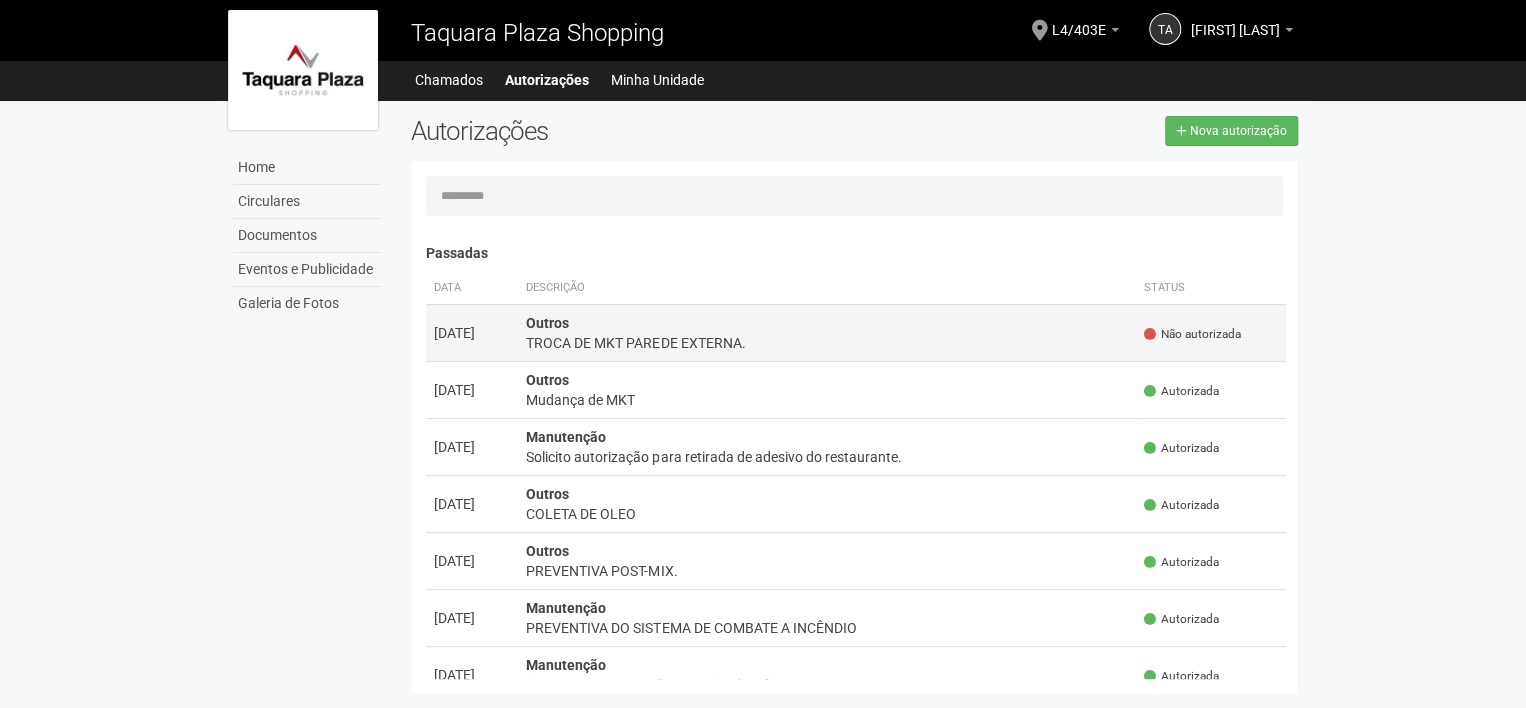 click on "TROCA DE MKT PAREDE EXTERNA." at bounding box center [827, 343] 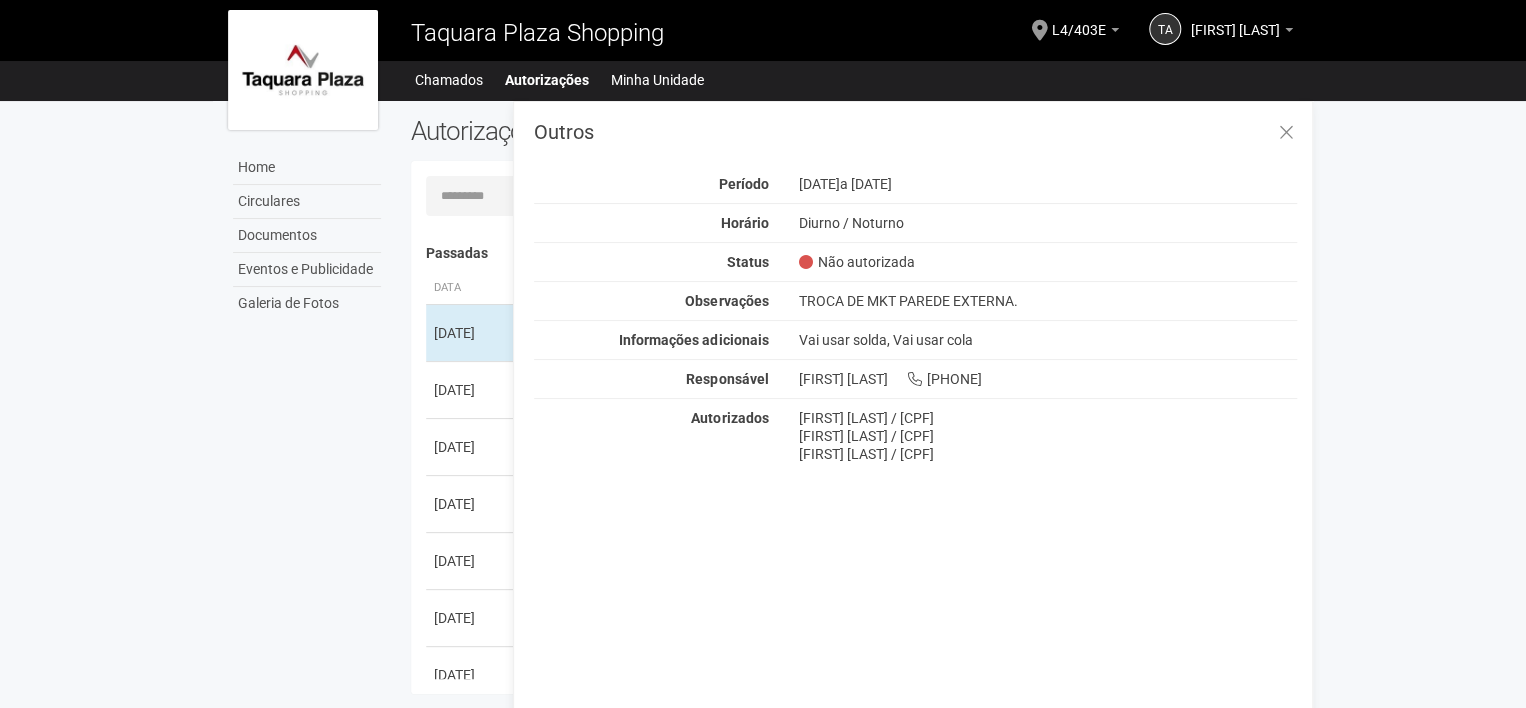 drag, startPoint x: 1080, startPoint y: 459, endPoint x: 786, endPoint y: 403, distance: 299.28583 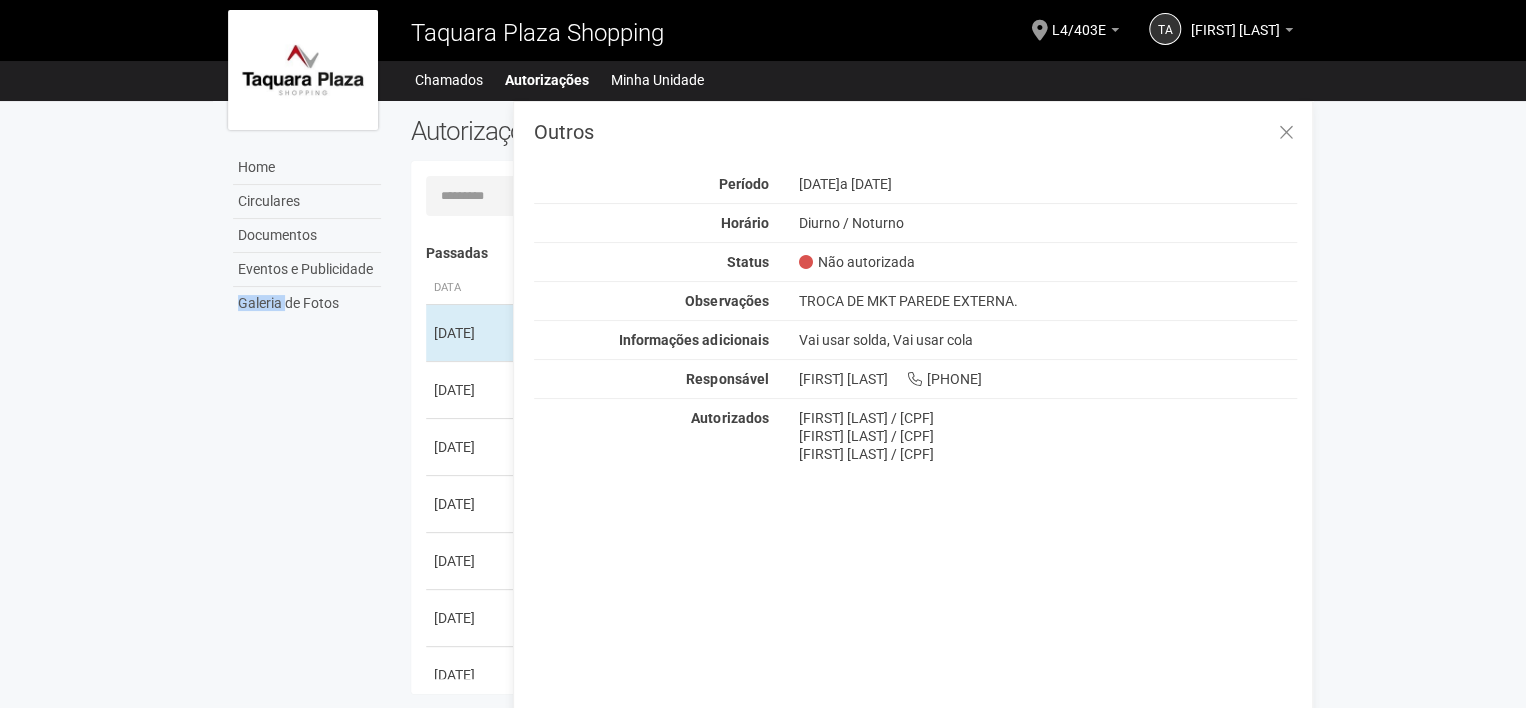 click on "Home
Circulares
Documentos
Eventos e Publicidade
Galeria de Fotos
Autorizações
Nova autorização
Carregando...
Nenhuma autorização foi solicitada
Passadas
Data
Descrição
Status" at bounding box center (763, 402) 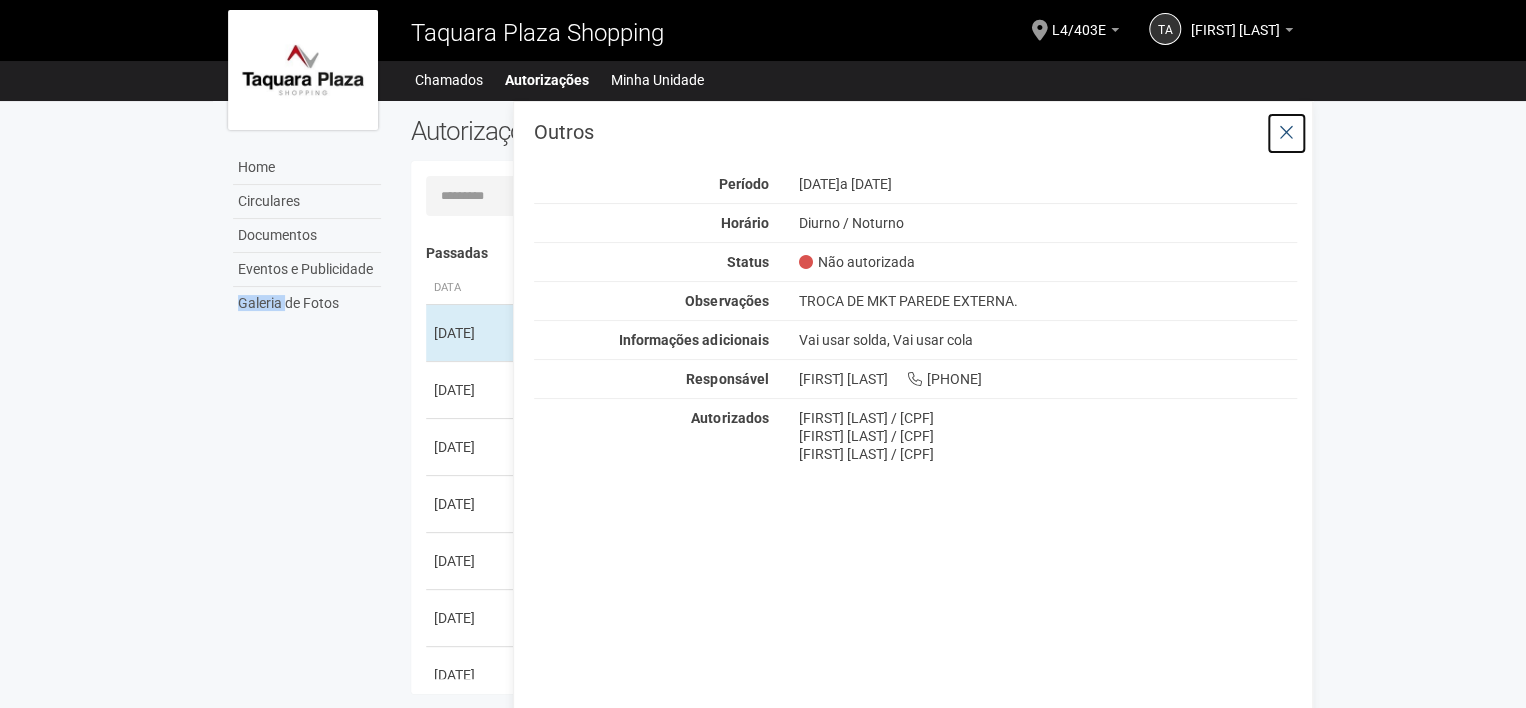 click at bounding box center [1286, 133] 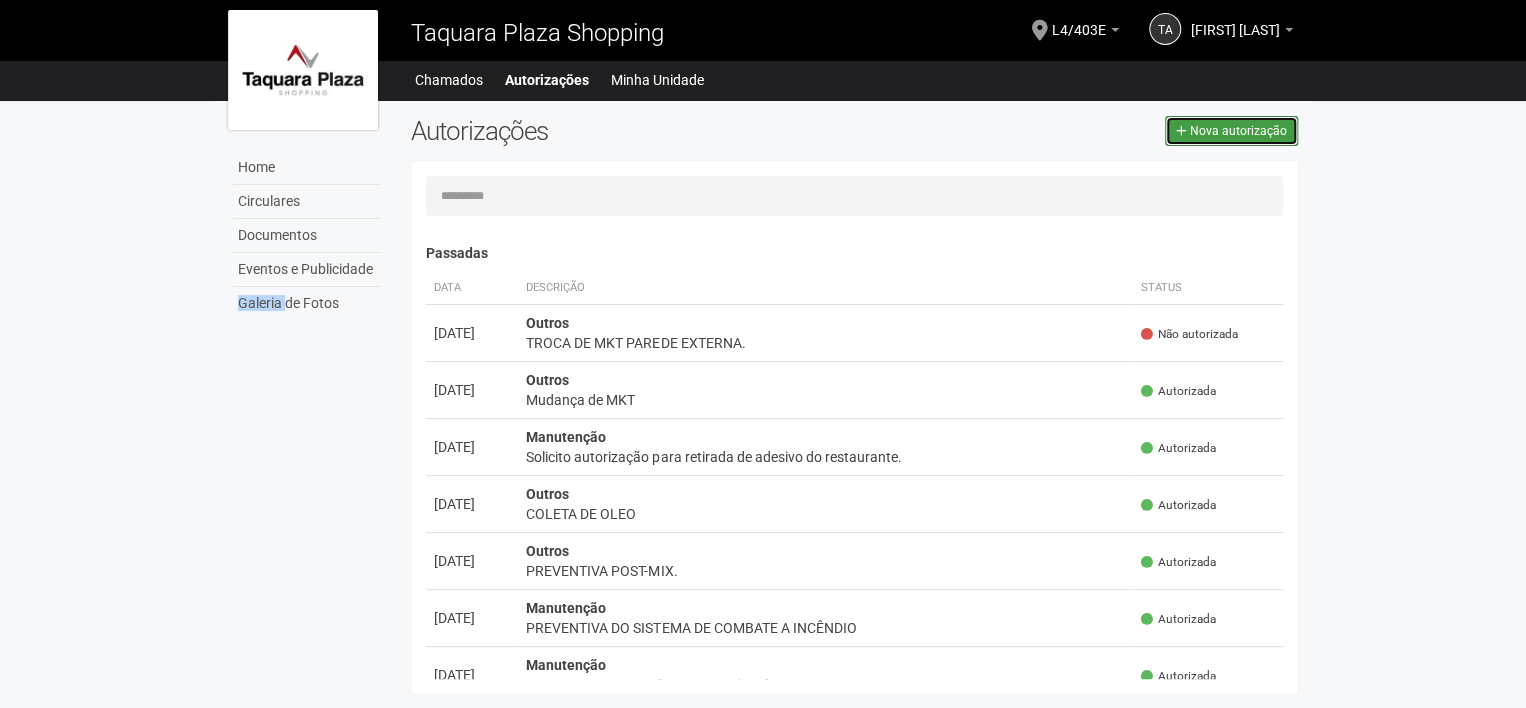 click on "Nova autorização" at bounding box center (1231, 131) 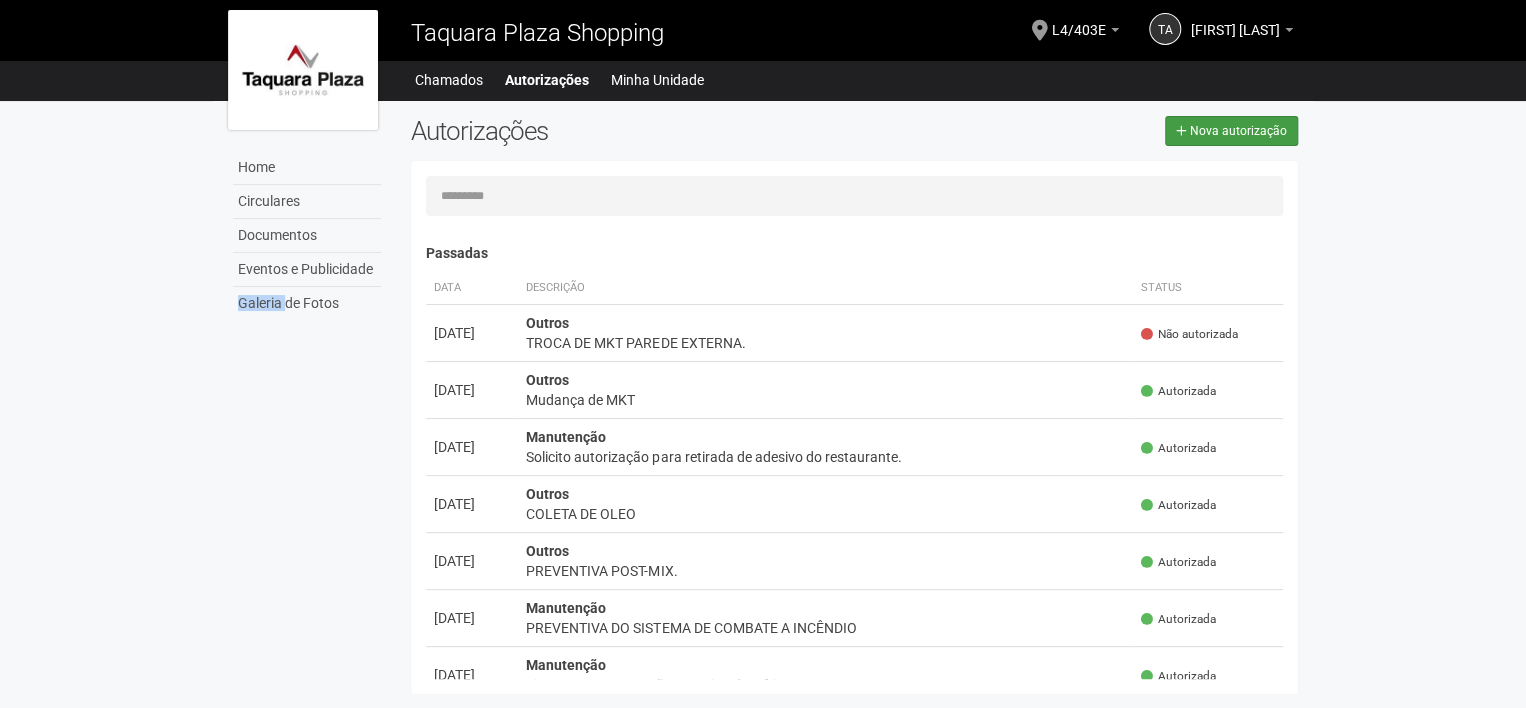 select on "**" 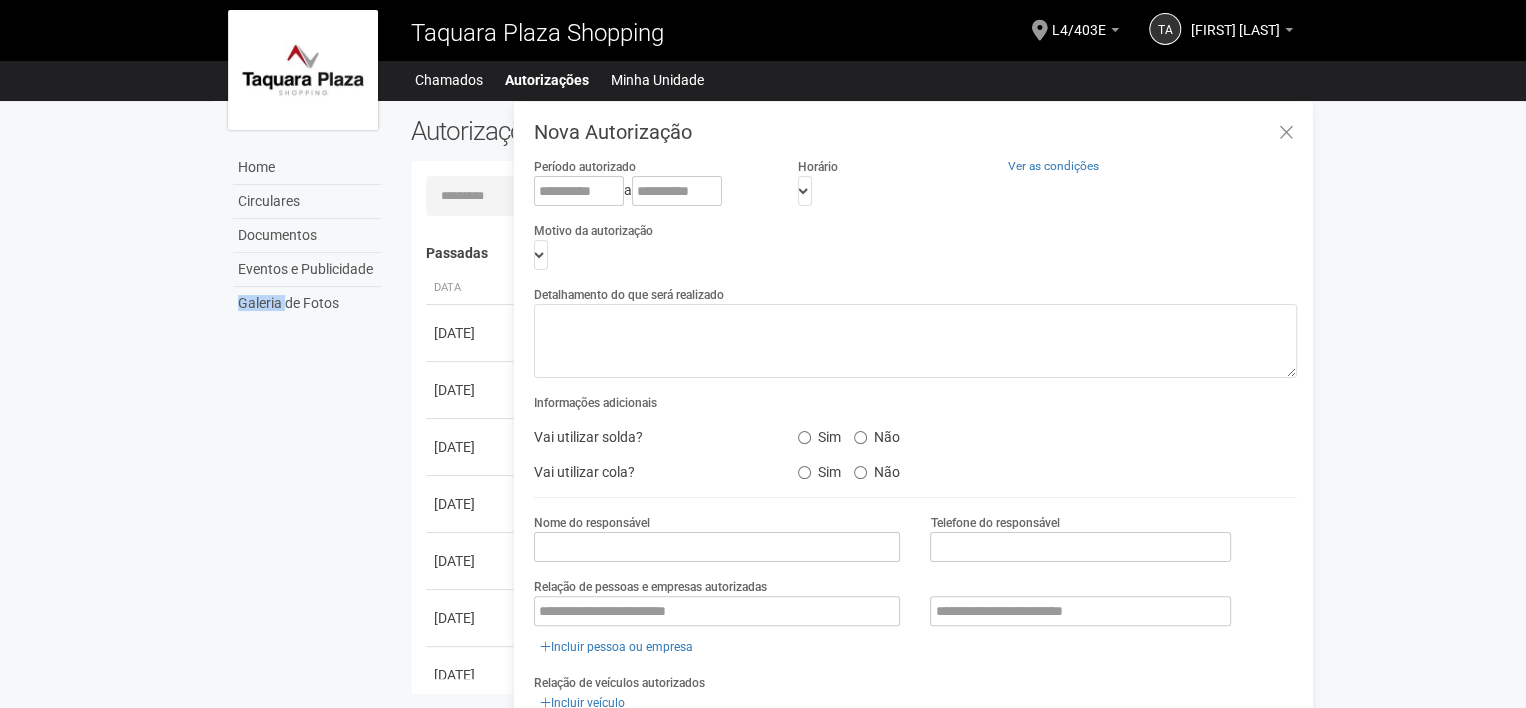 scroll, scrollTop: 31, scrollLeft: 0, axis: vertical 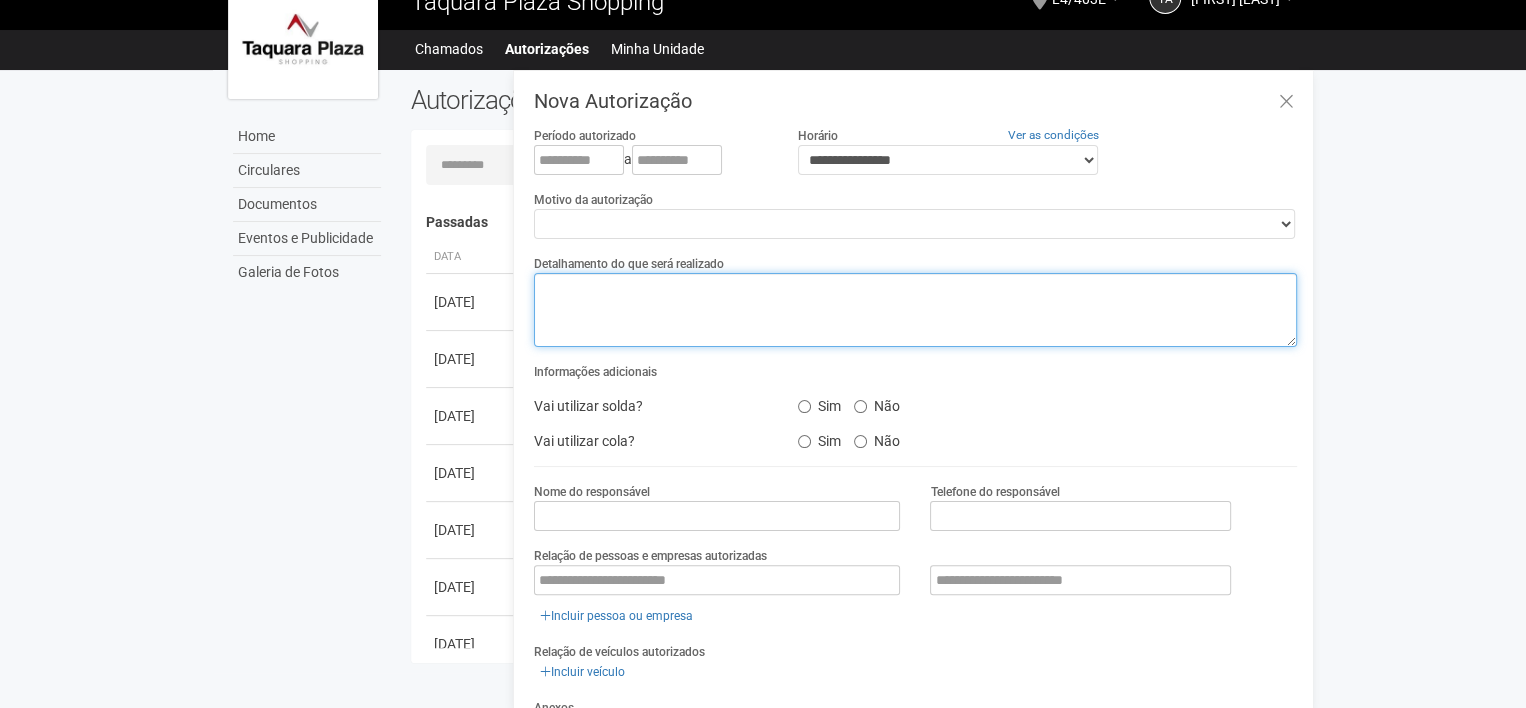 click at bounding box center [915, 310] 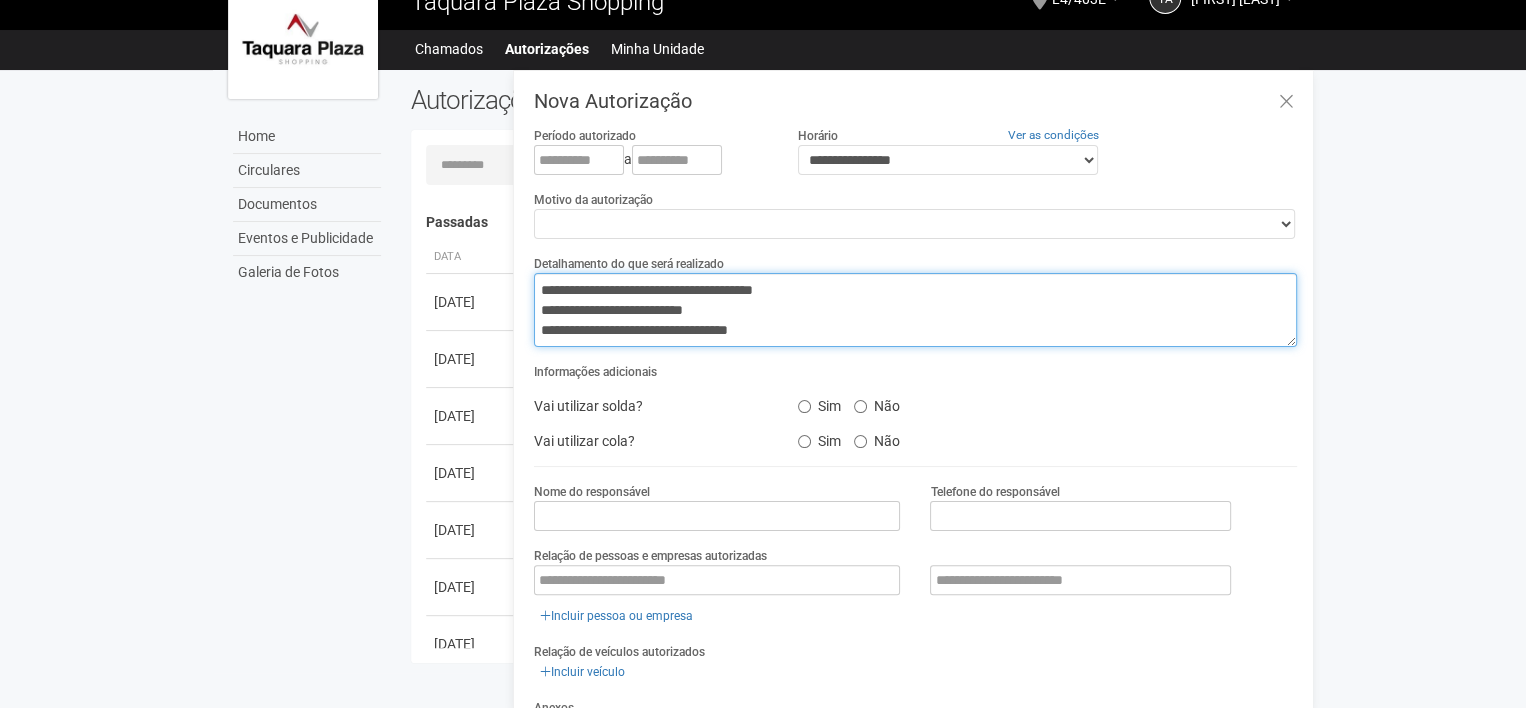 type on "**********" 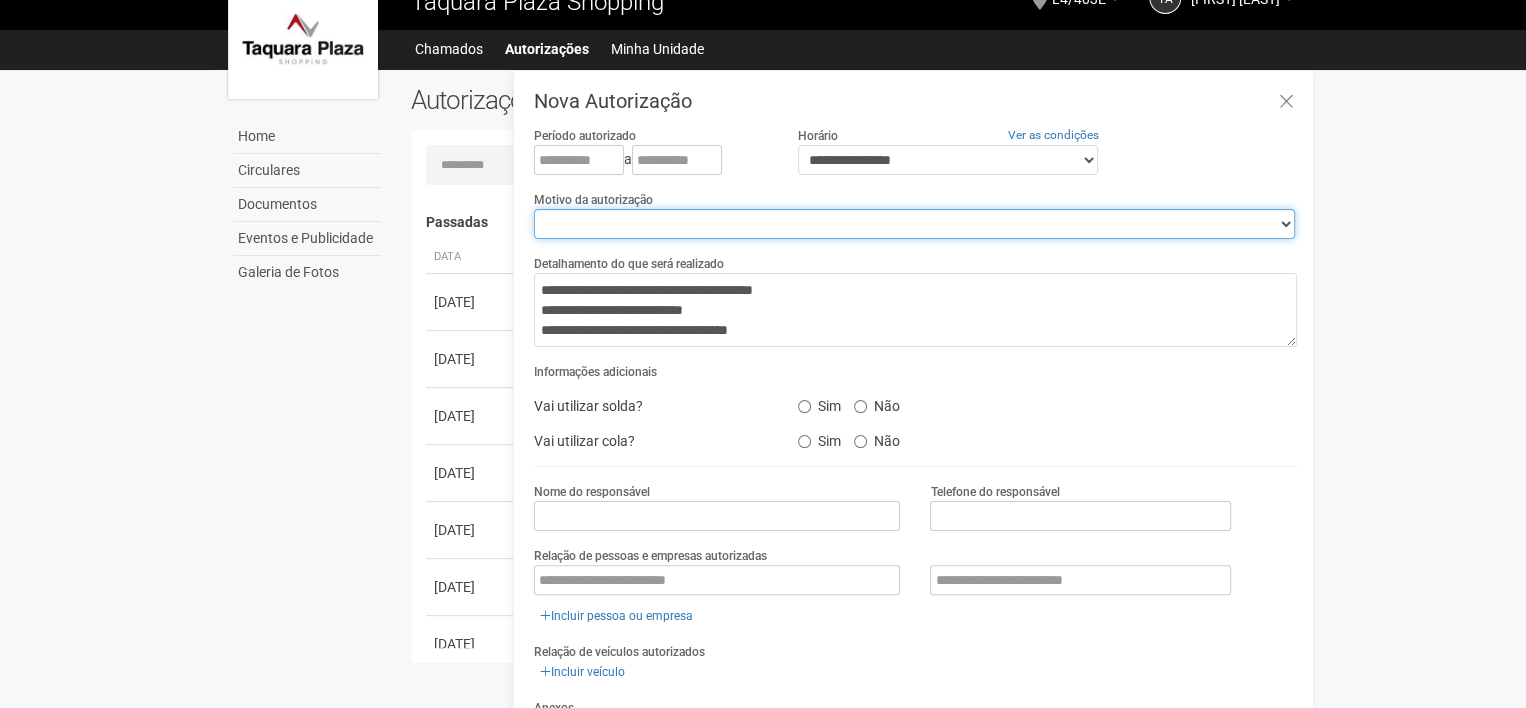 click on "**********" at bounding box center [914, 224] 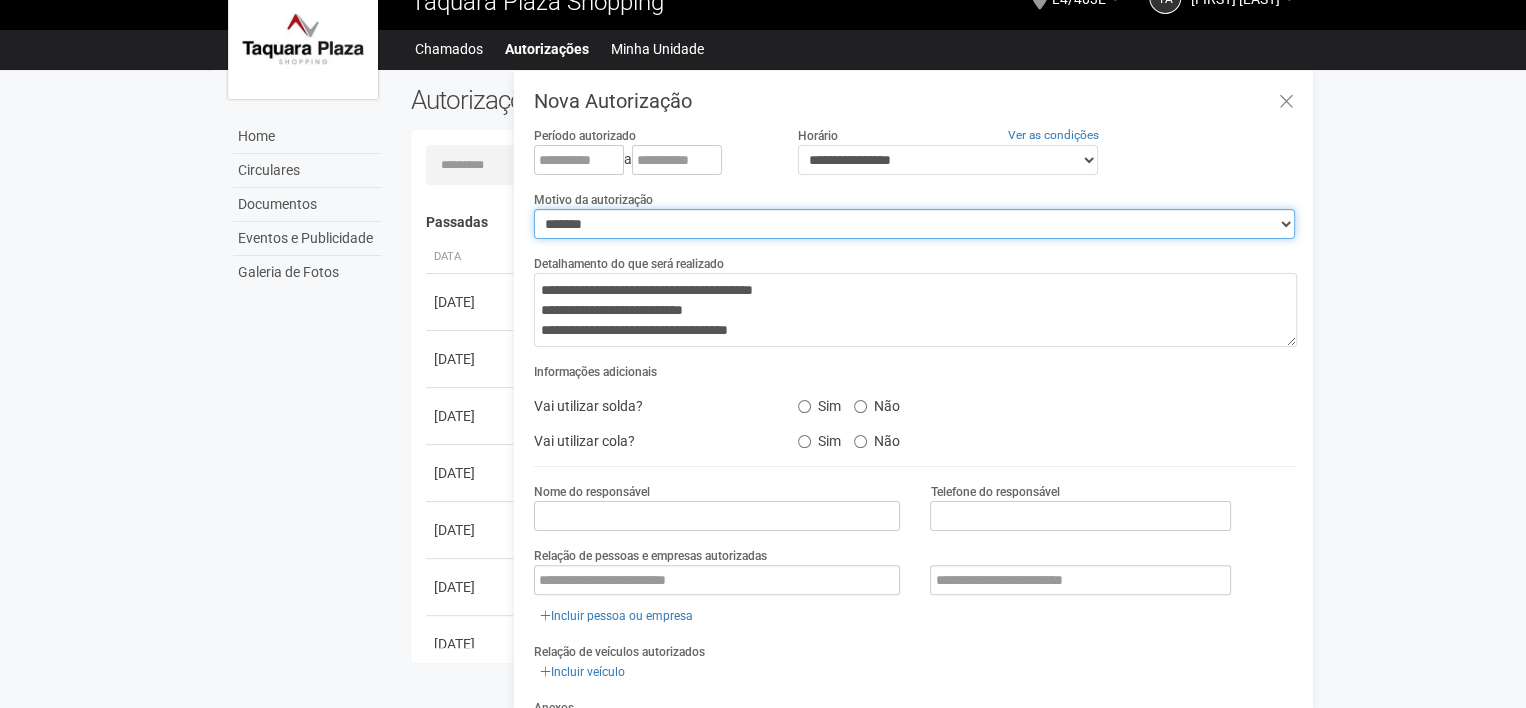 click on "**********" at bounding box center (914, 224) 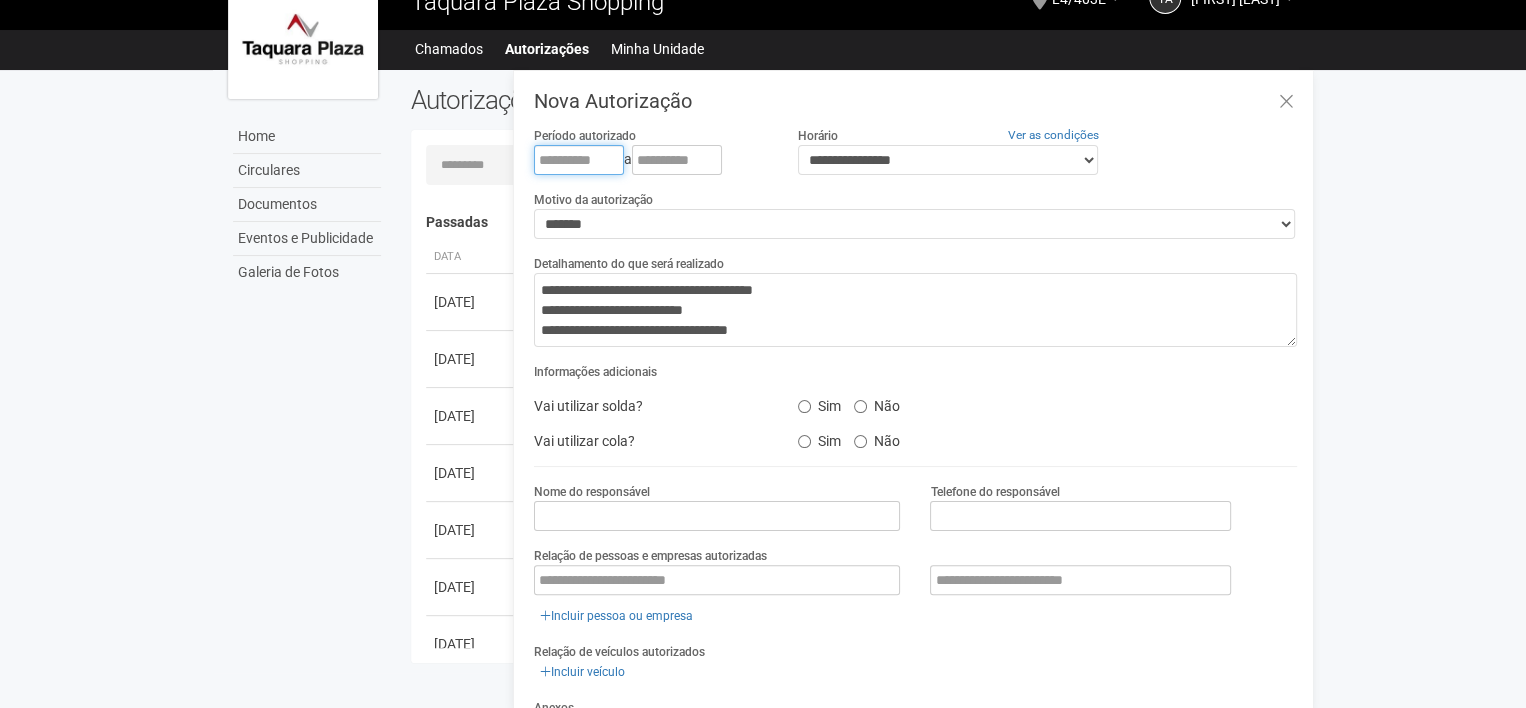 click at bounding box center (579, 160) 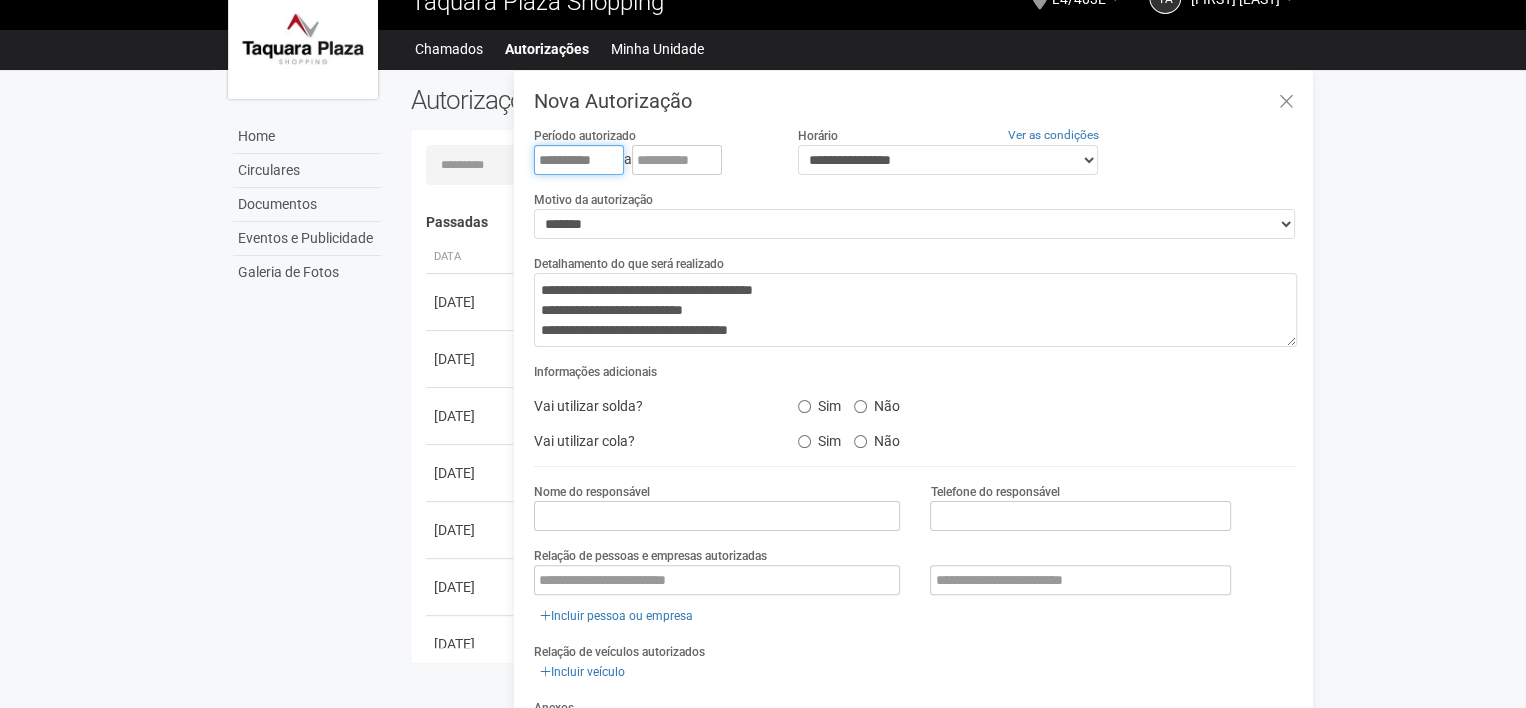 type on "**********" 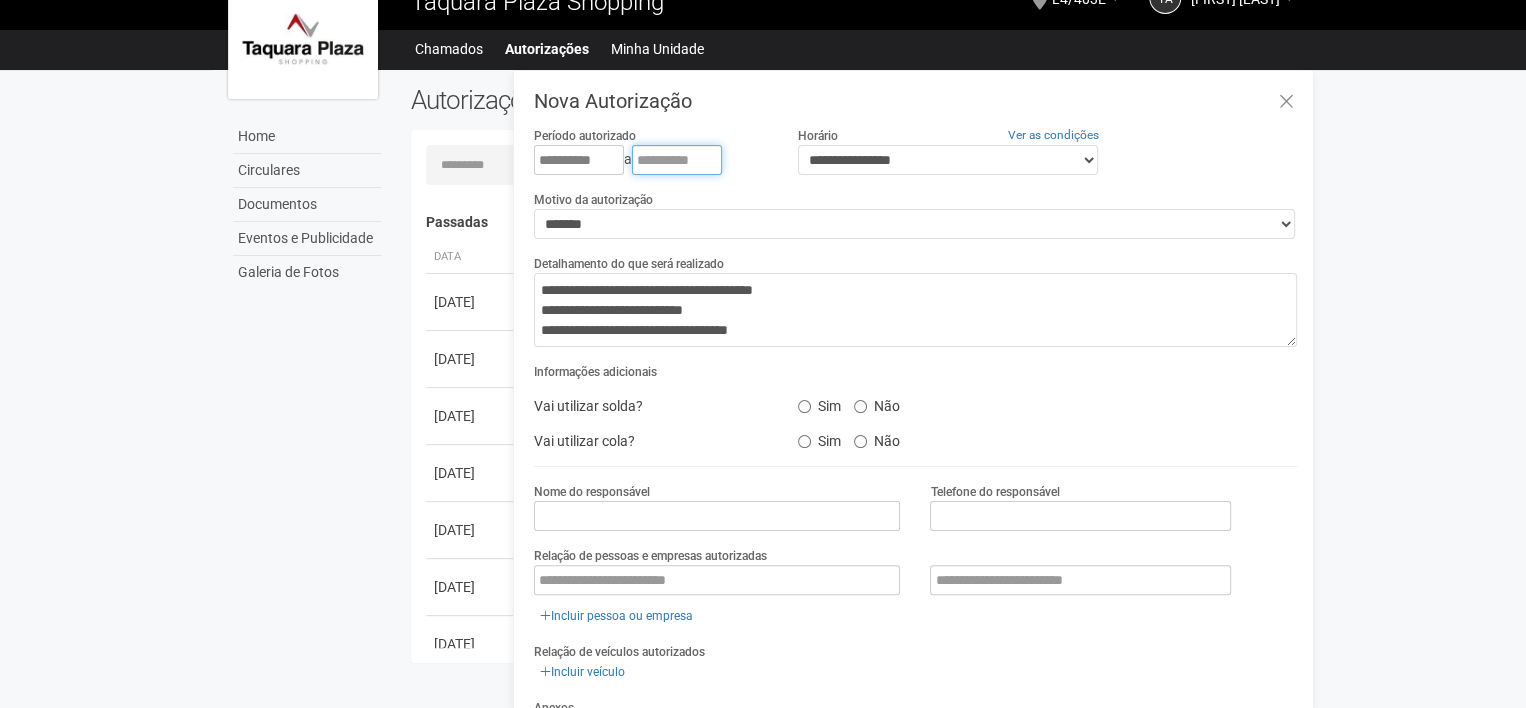 click at bounding box center [677, 160] 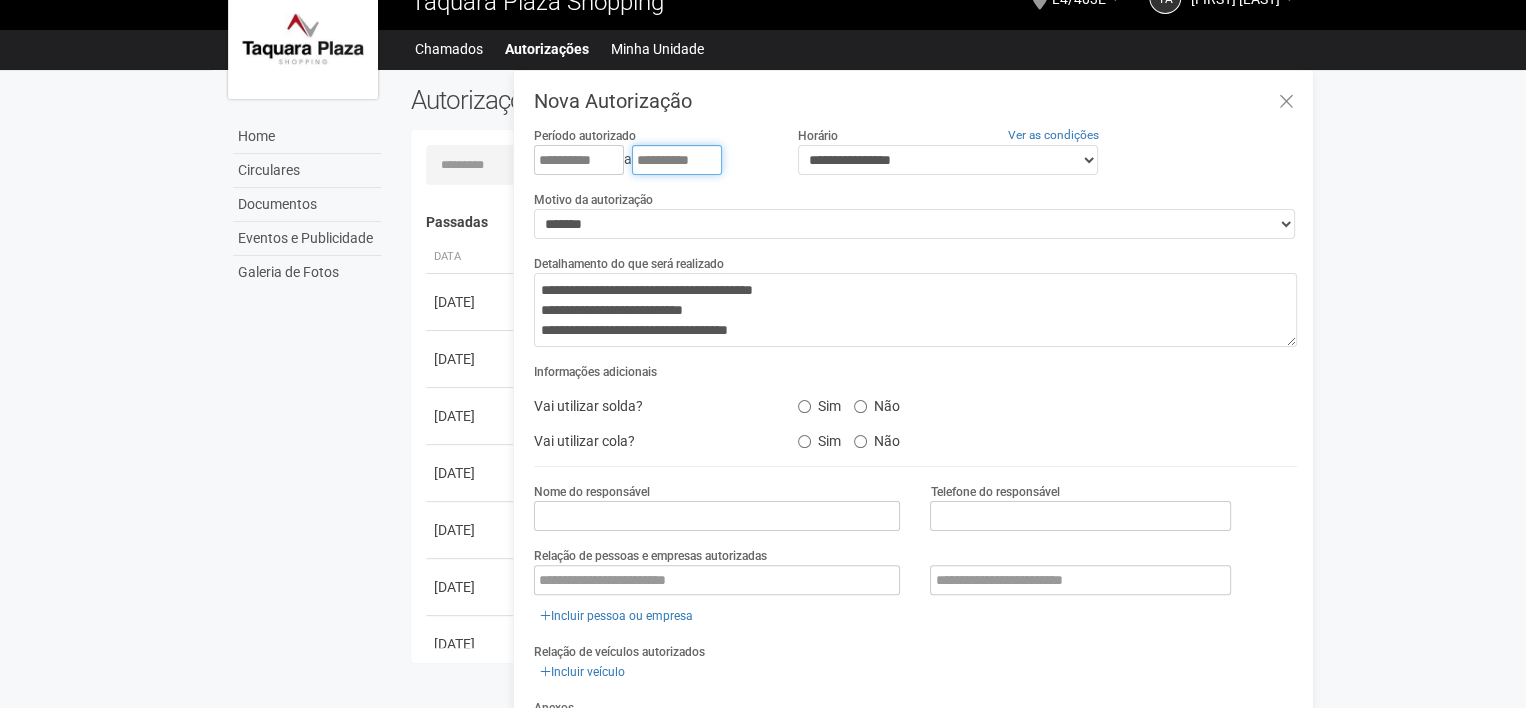 type on "**********" 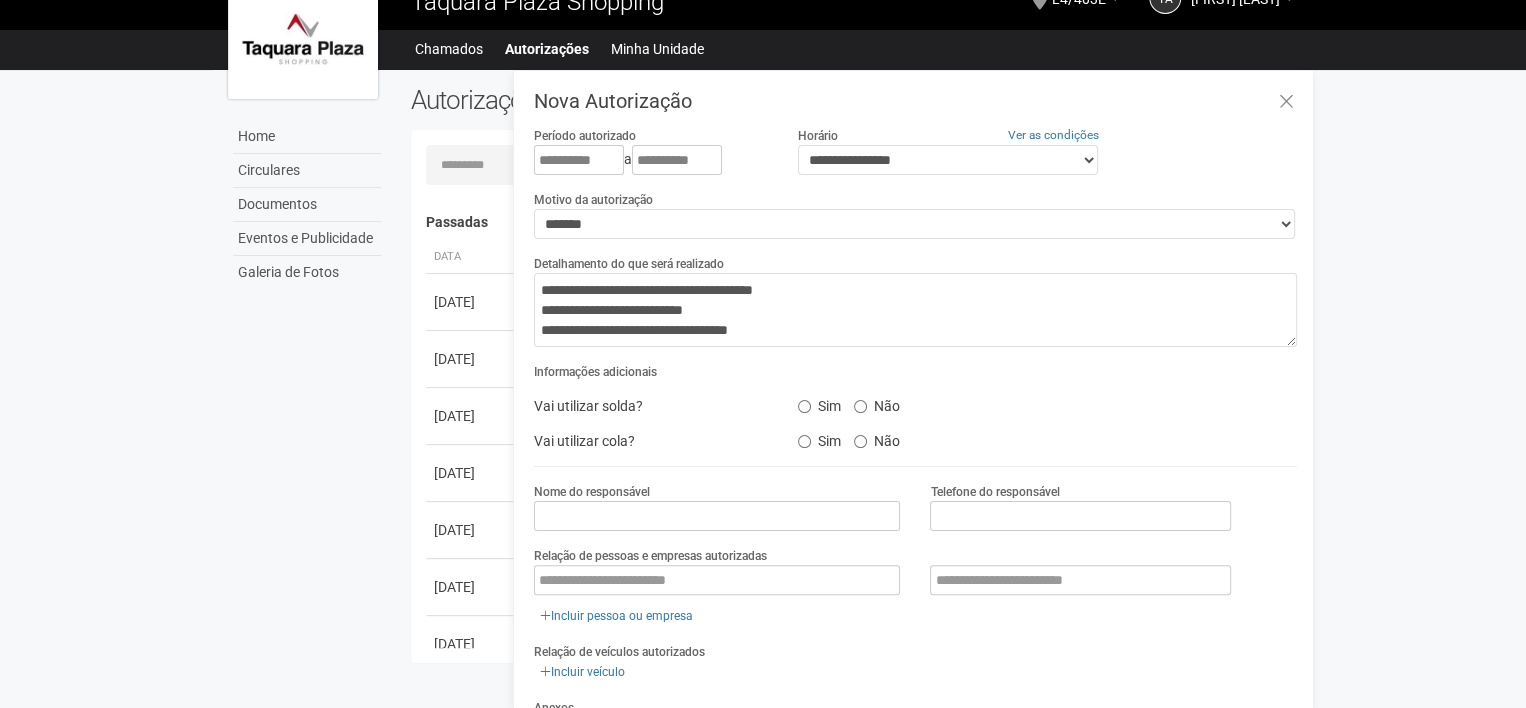 click on "**********" at bounding box center [915, 158] 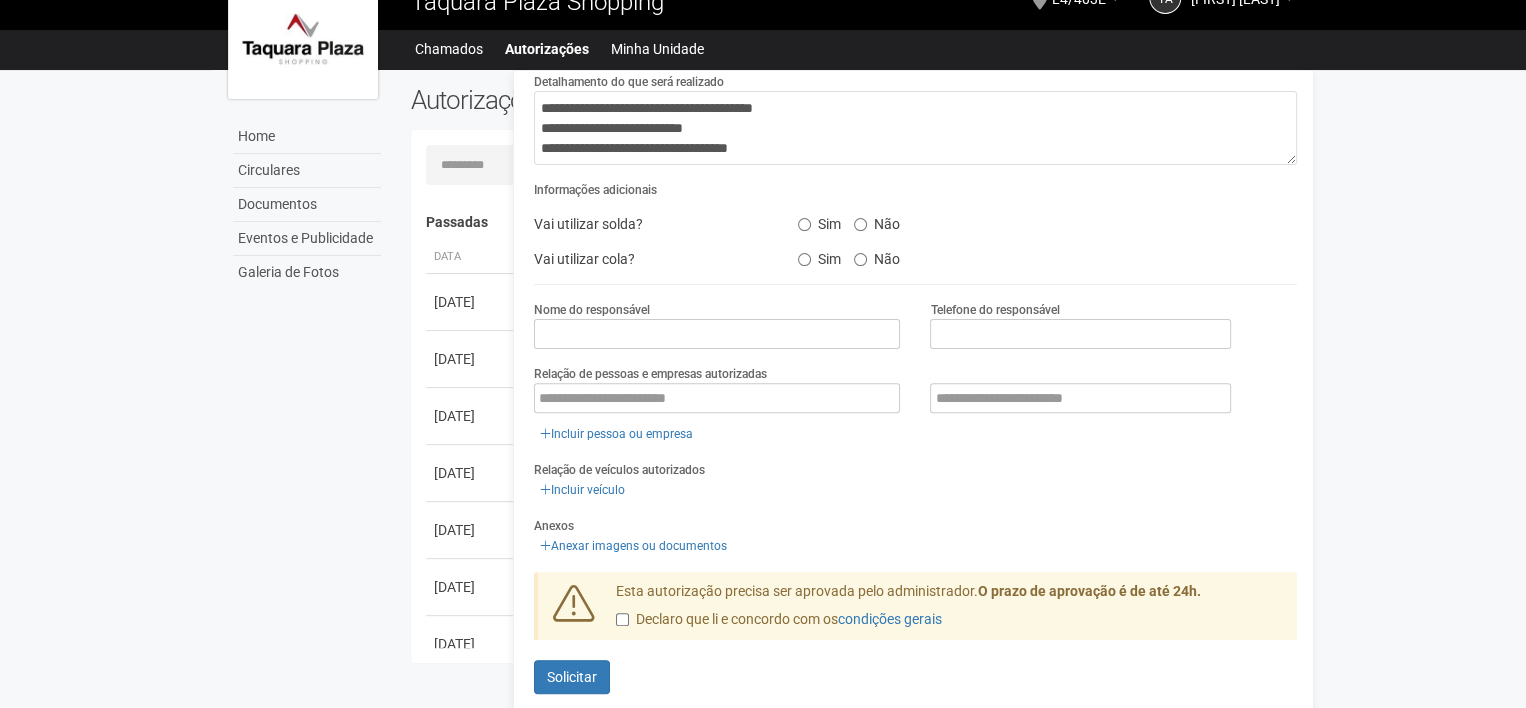 scroll, scrollTop: 197, scrollLeft: 0, axis: vertical 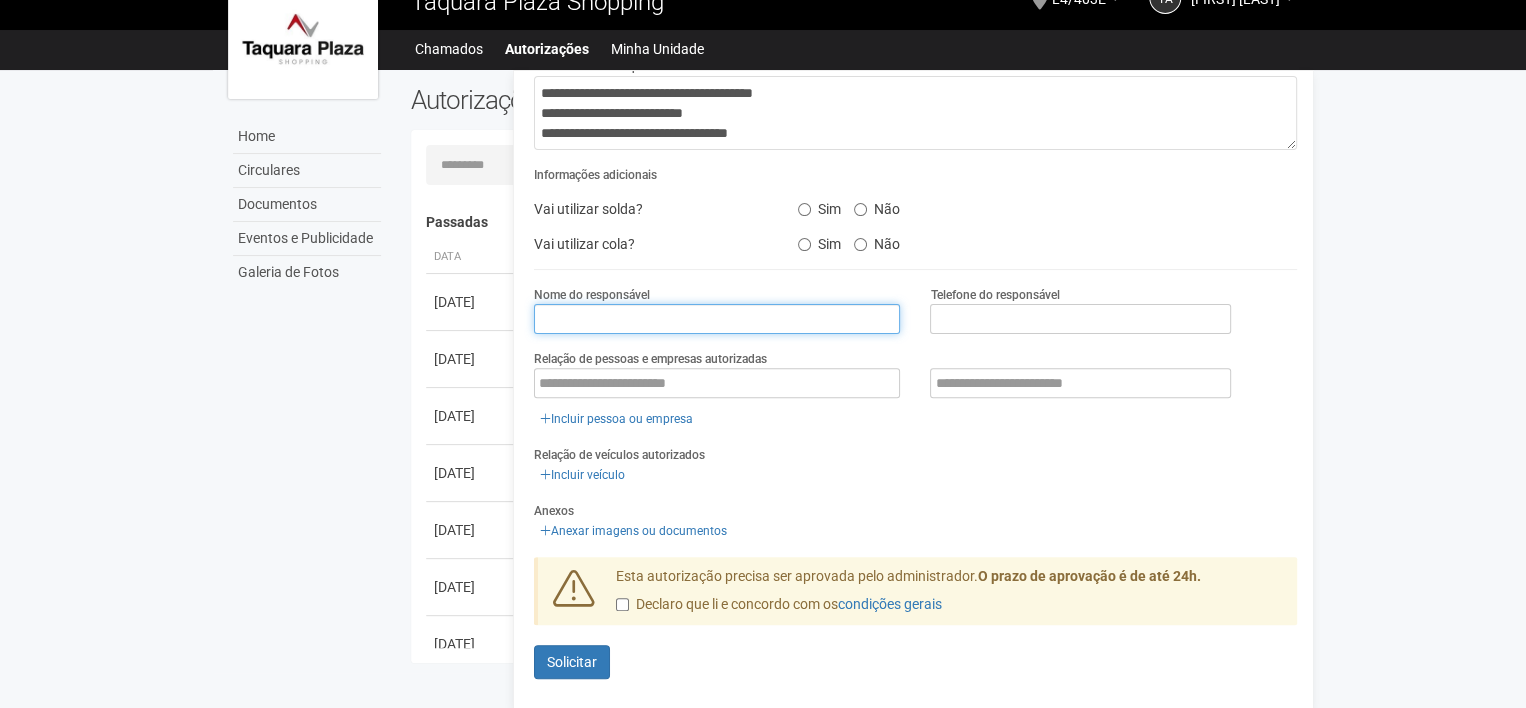 click at bounding box center [717, 319] 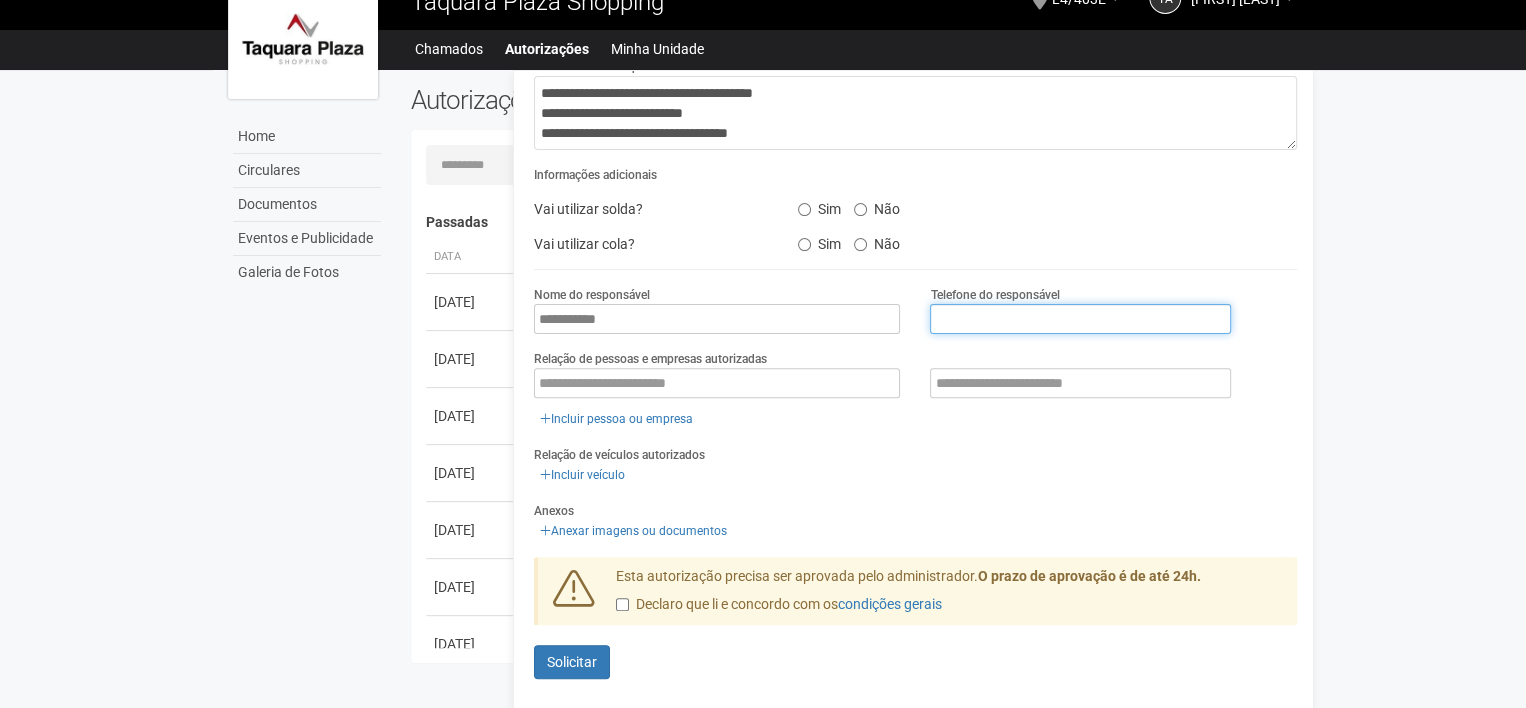type on "**********" 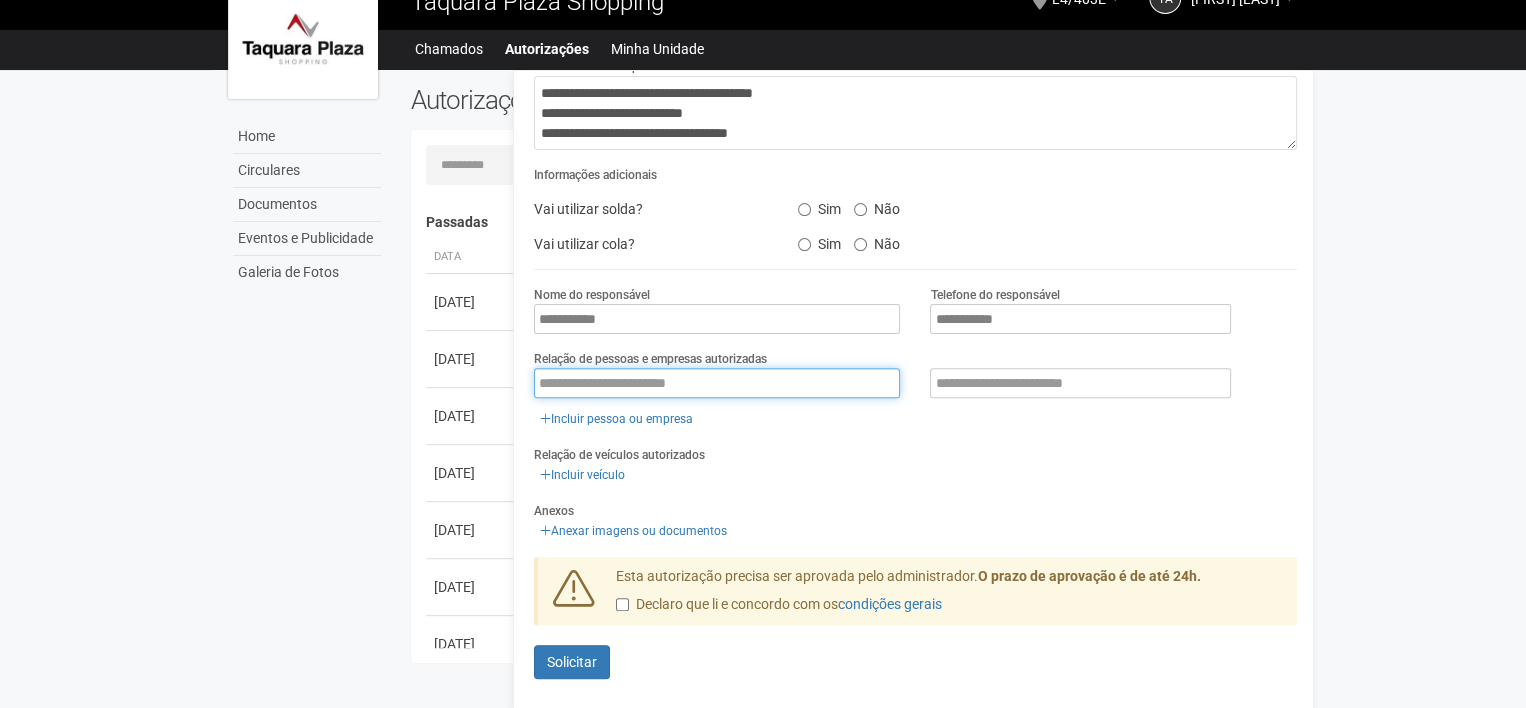 type on "**********" 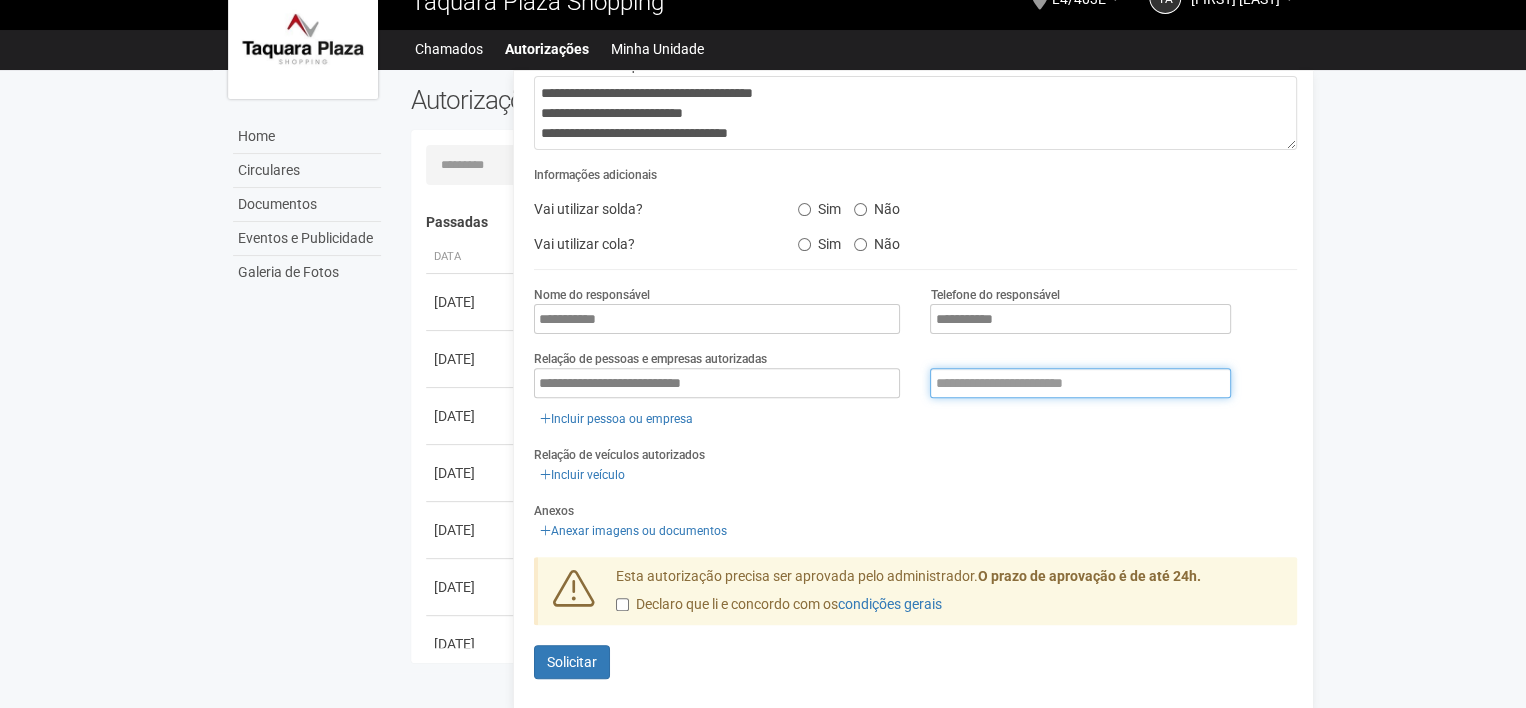 type on "**********" 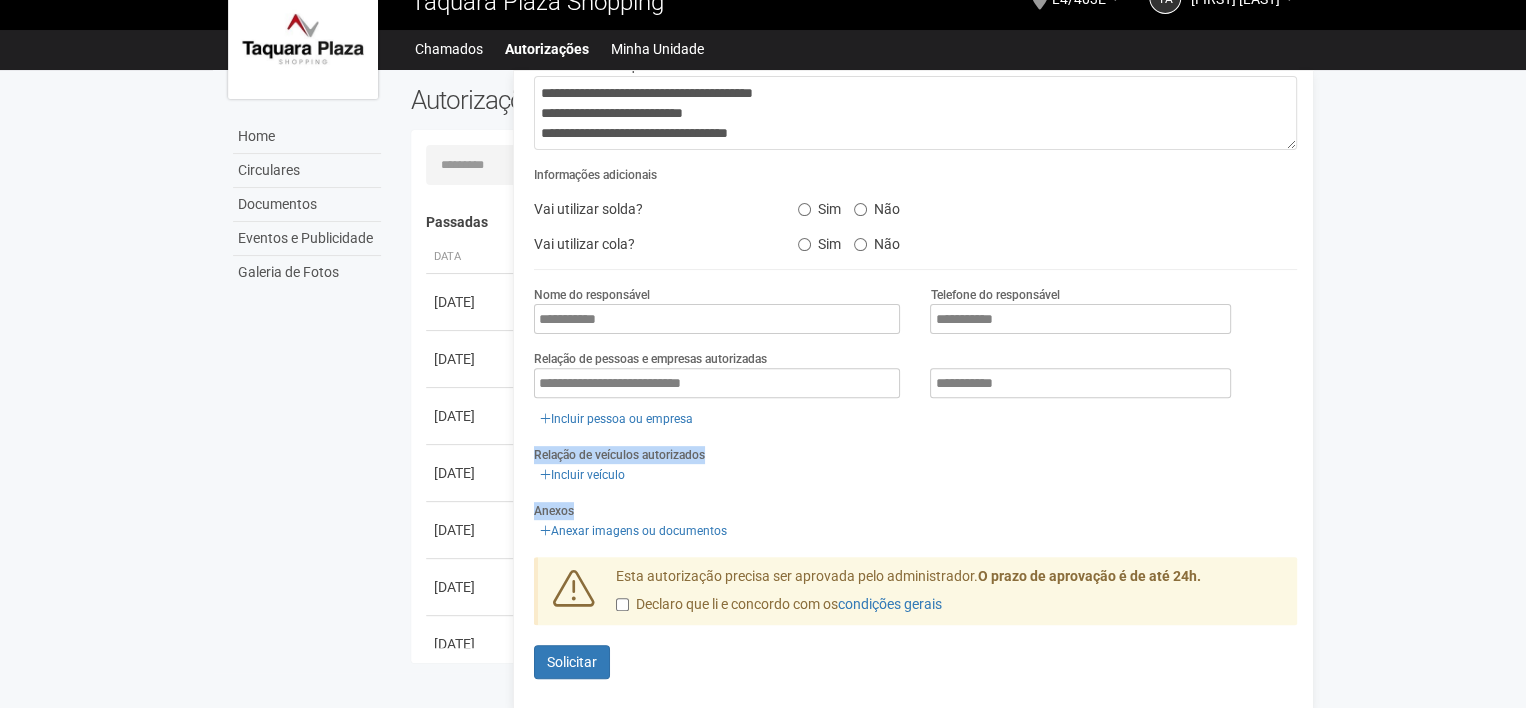 drag, startPoint x: 1307, startPoint y: 420, endPoint x: 1307, endPoint y: 501, distance: 81 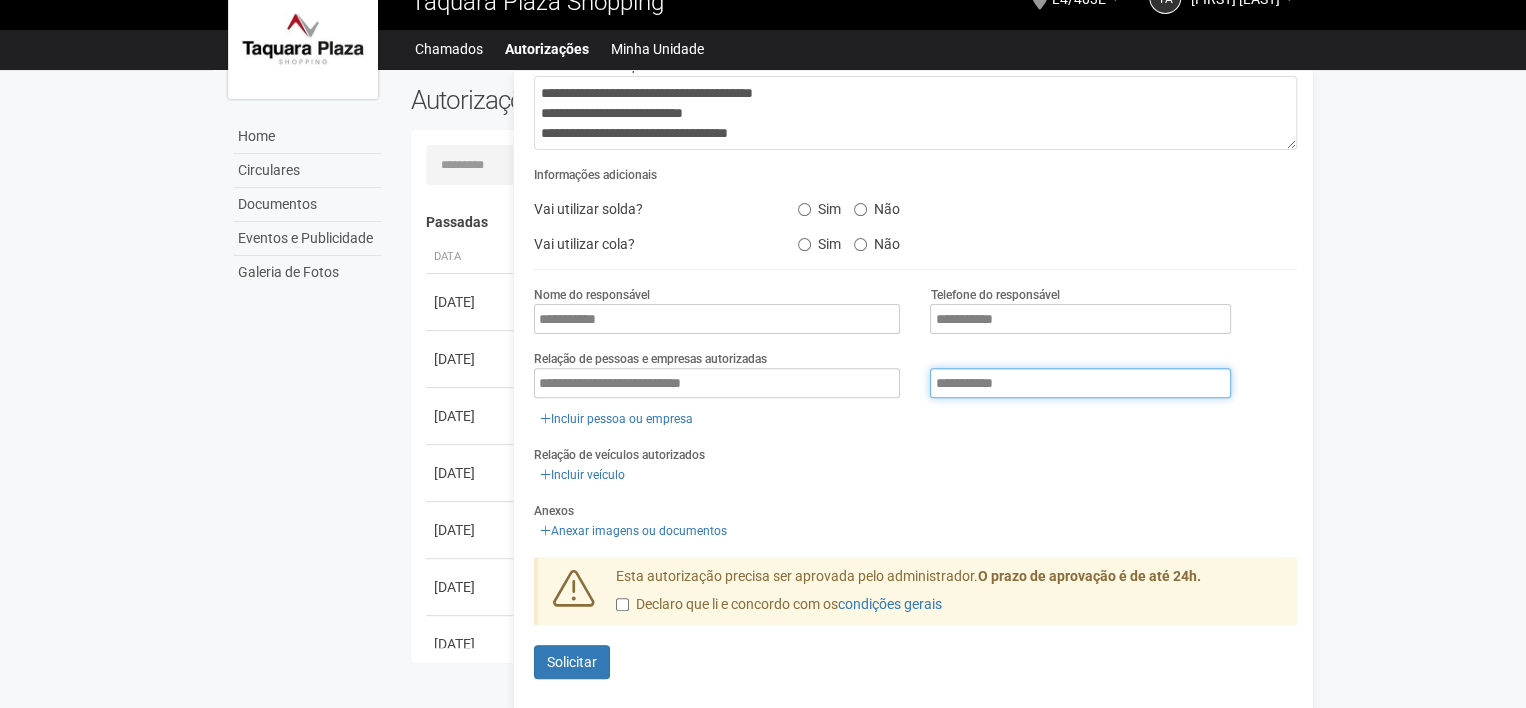 drag, startPoint x: 1307, startPoint y: 501, endPoint x: 1132, endPoint y: 391, distance: 206.70027 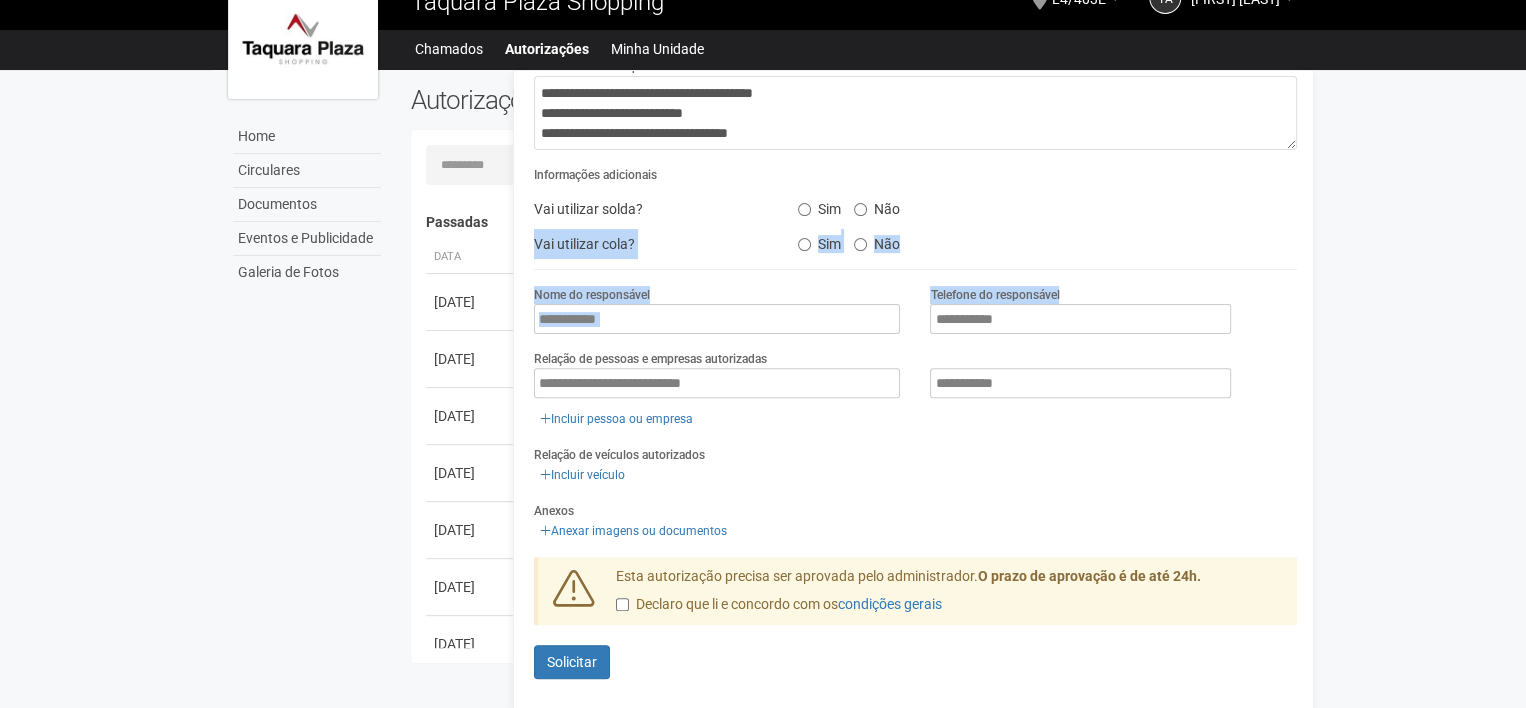 drag, startPoint x: 1308, startPoint y: 284, endPoint x: 1303, endPoint y: 204, distance: 80.1561 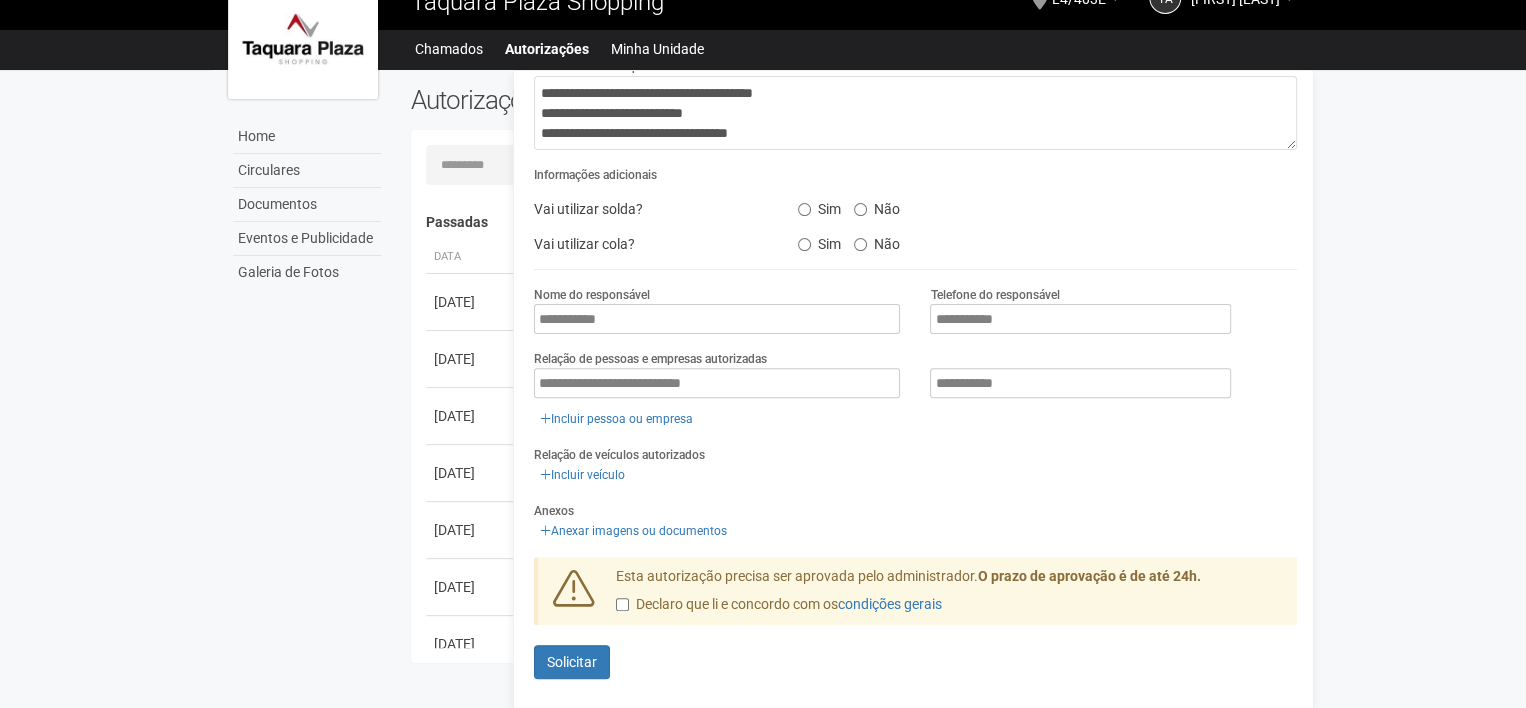 click on "Incluir veículo" at bounding box center (915, 475) 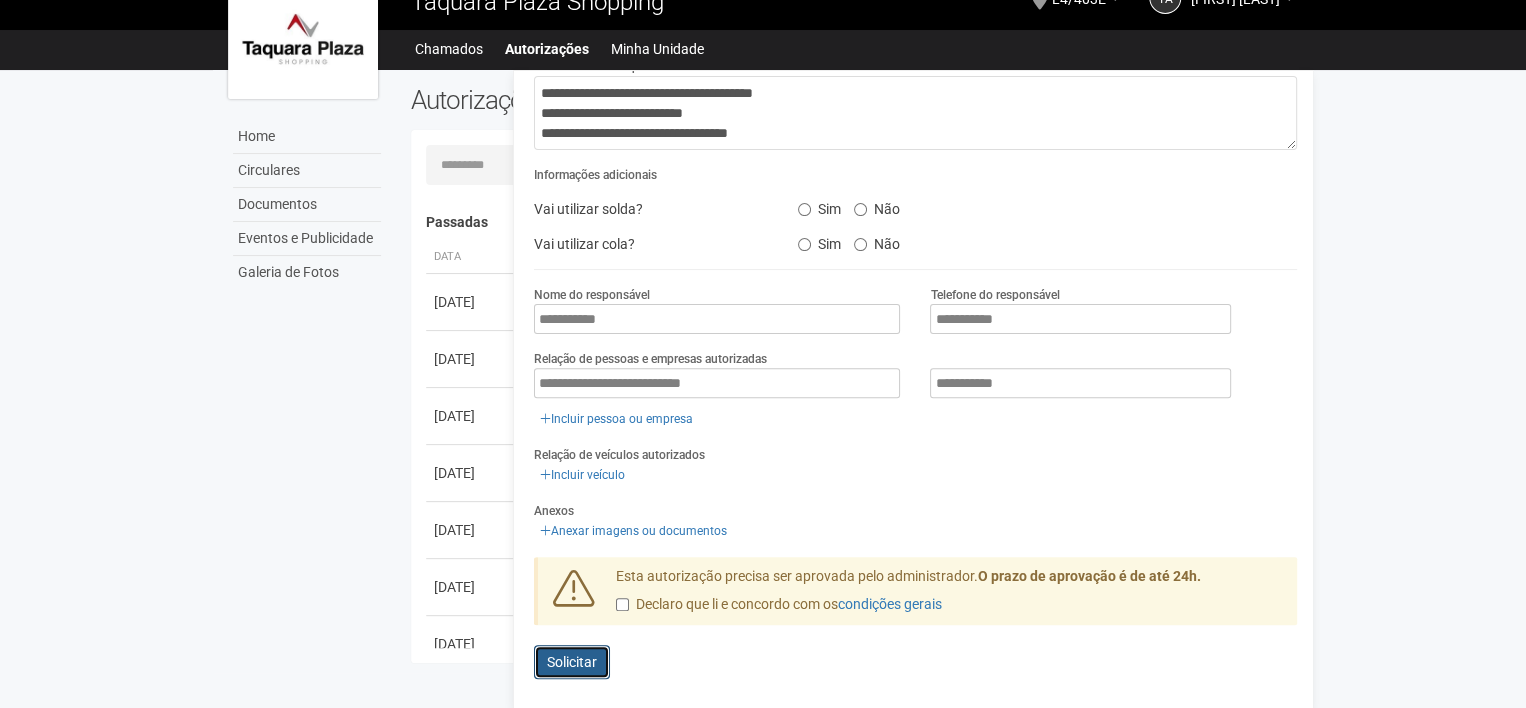 click on "Solicitar" at bounding box center (572, 662) 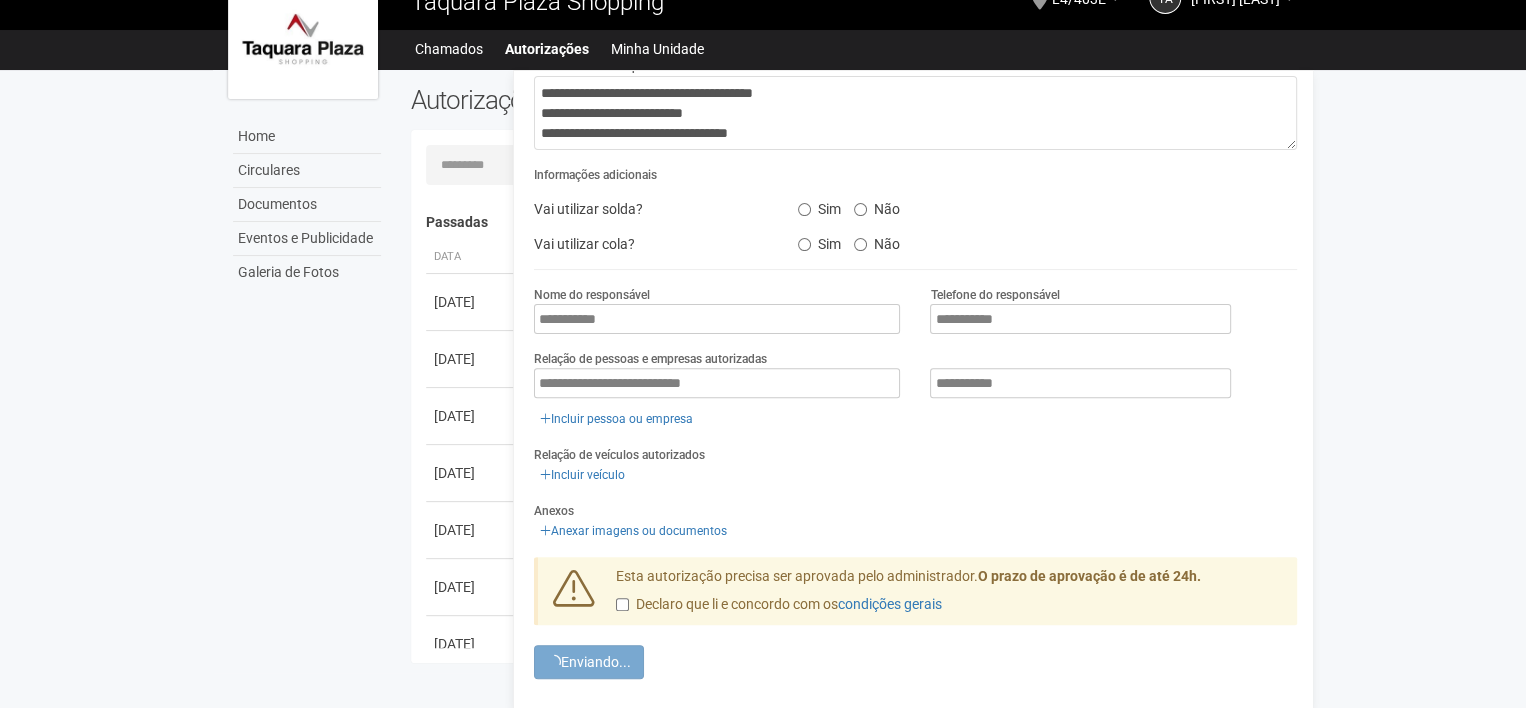 scroll, scrollTop: 0, scrollLeft: 0, axis: both 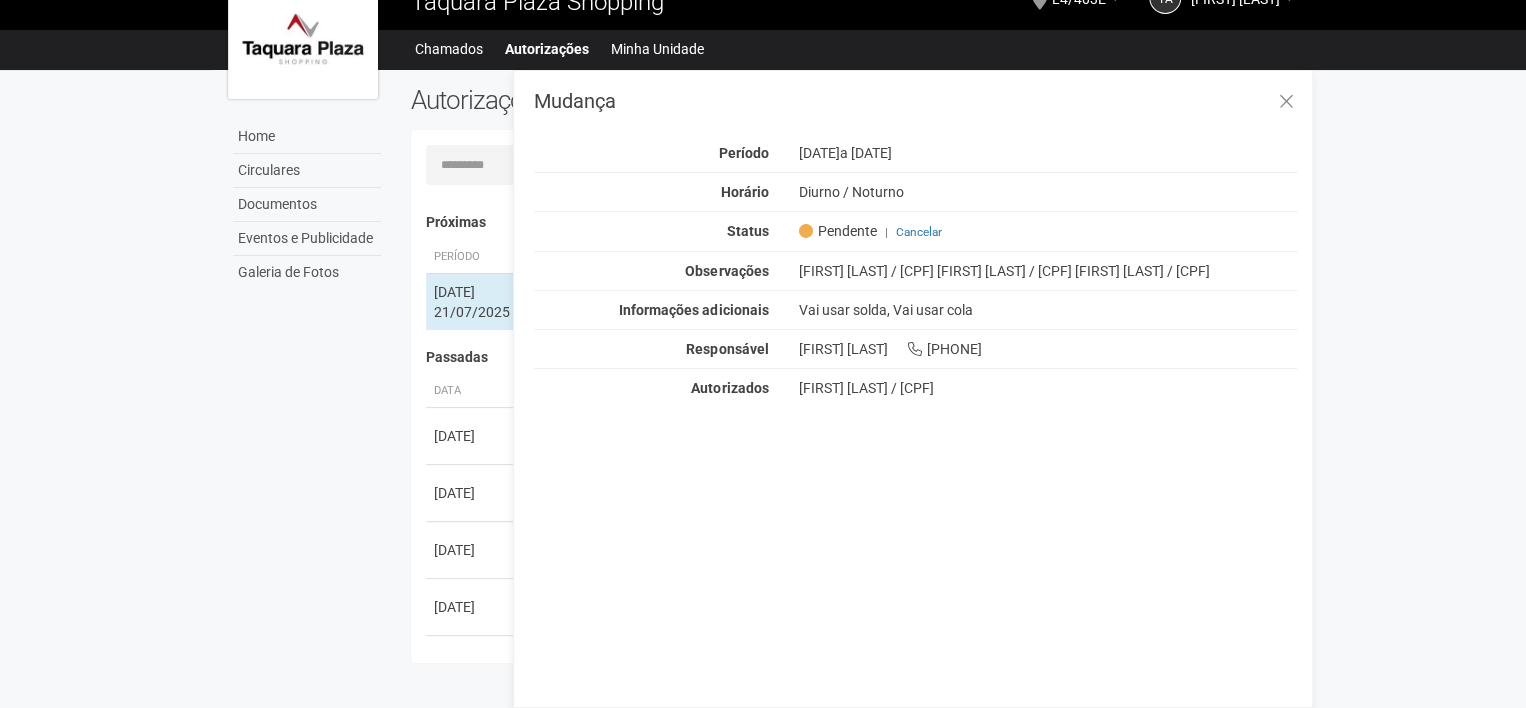 click on "Home
Circulares
Documentos
Eventos e Publicidade
Galeria de Fotos
Autorizações
Nova autorização
Carregando...
Nenhuma autorização foi solicitada
Próximas
Período
Descrição Status 14/07/2025 21/07/2025 Data |" at bounding box center [763, 371] 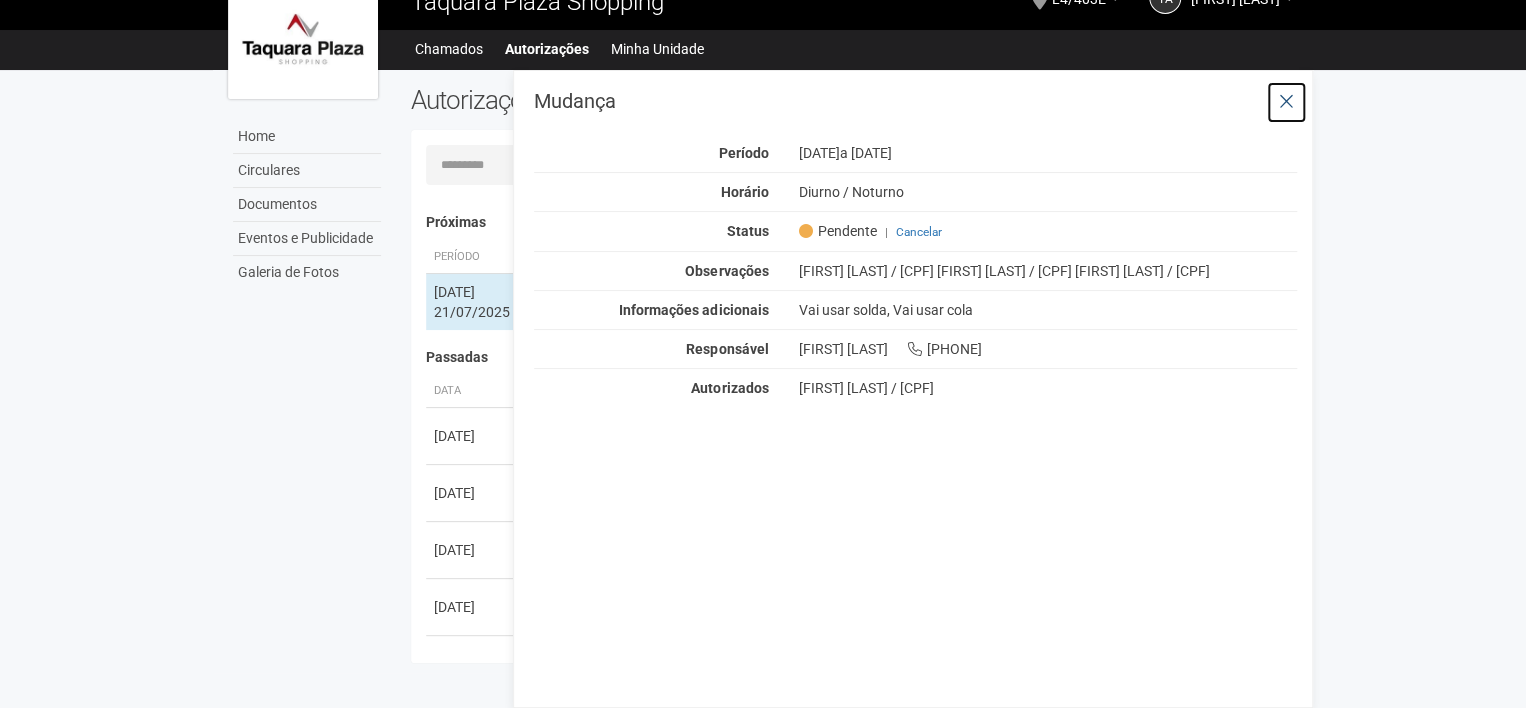 click at bounding box center (1286, 102) 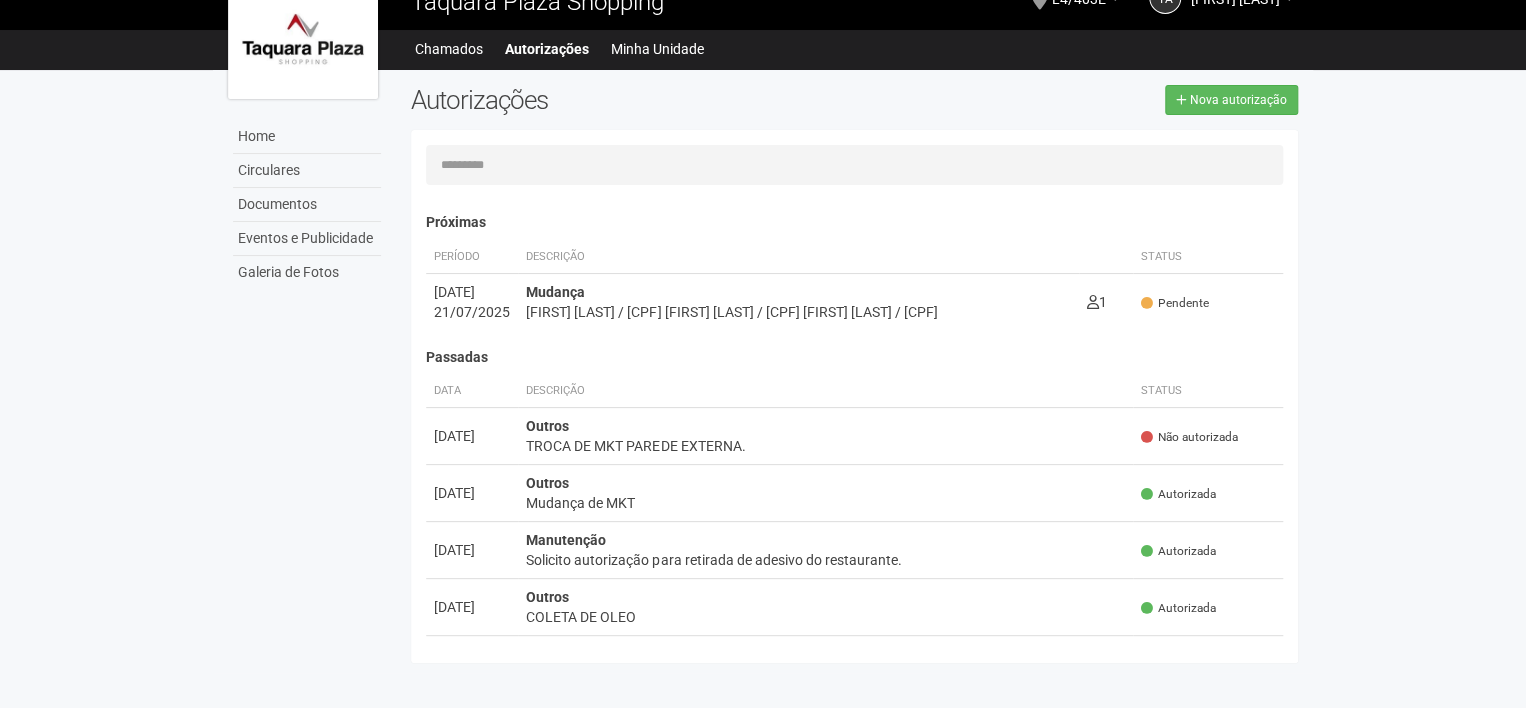 click on "Home
Circulares
Documentos
Eventos e Publicidade
Galeria de Fotos
Autorizações
Nova autorização
Carregando...
Nenhuma autorização foi solicitada
Próximas
Período
Descrição Status 14/07/2025 21/07/2025 Data" at bounding box center (763, 371) 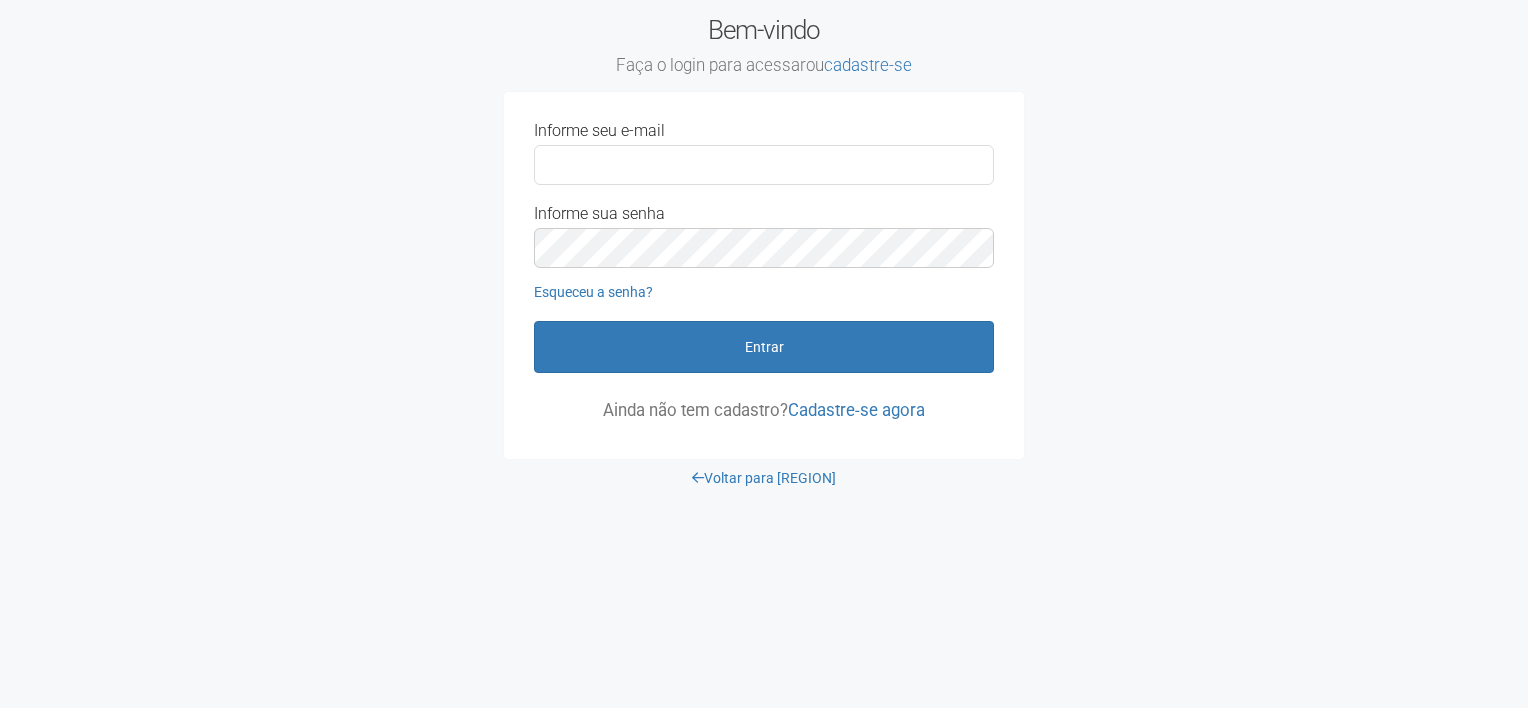scroll, scrollTop: 0, scrollLeft: 0, axis: both 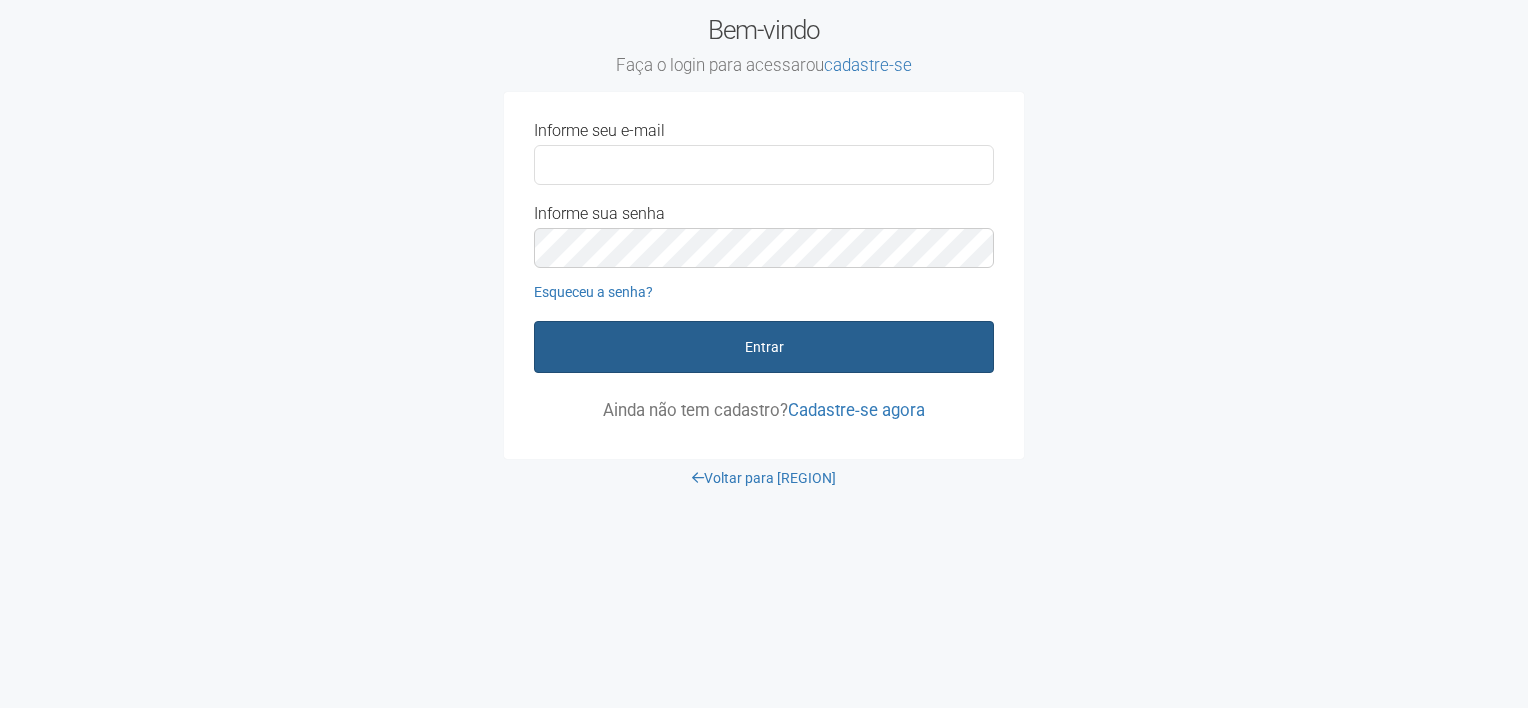 type on "**********" 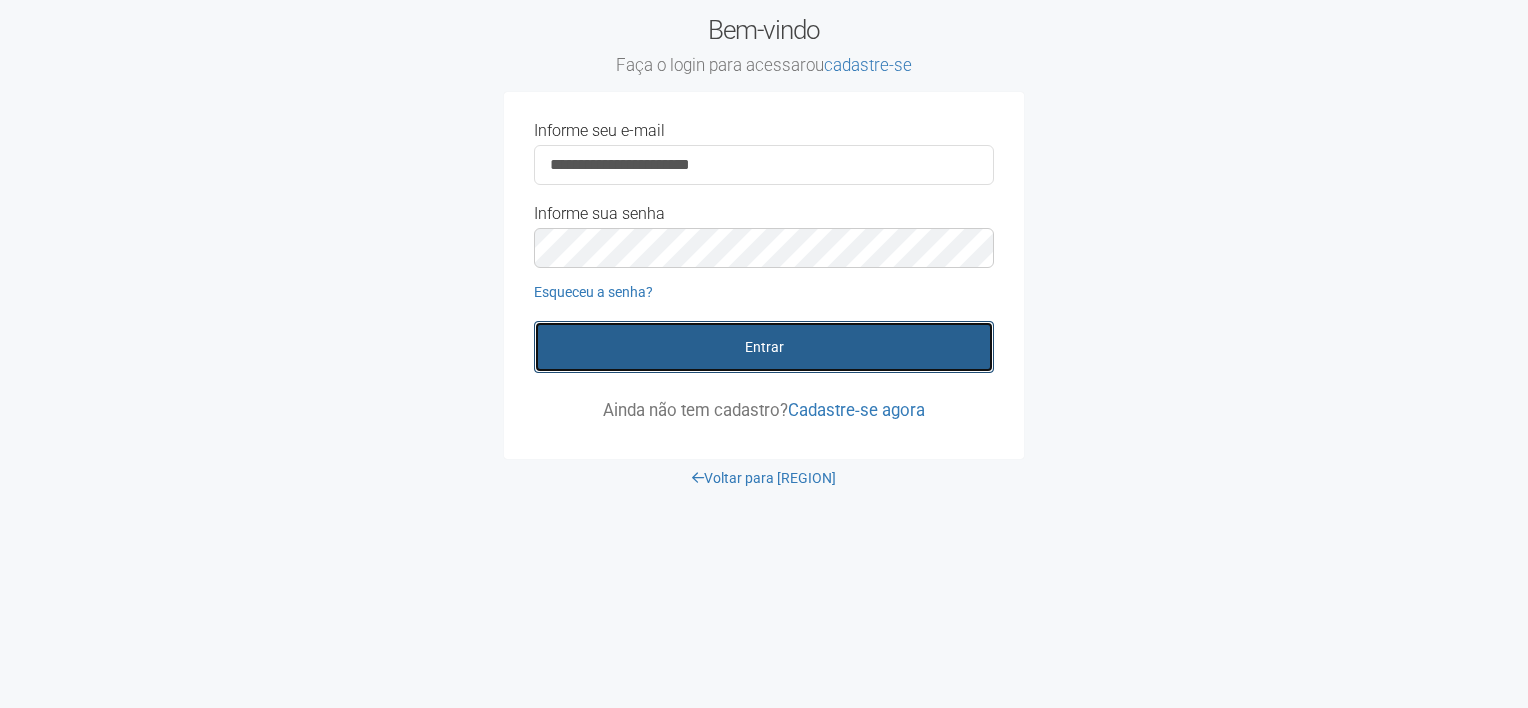 click on "Entrar" at bounding box center [764, 347] 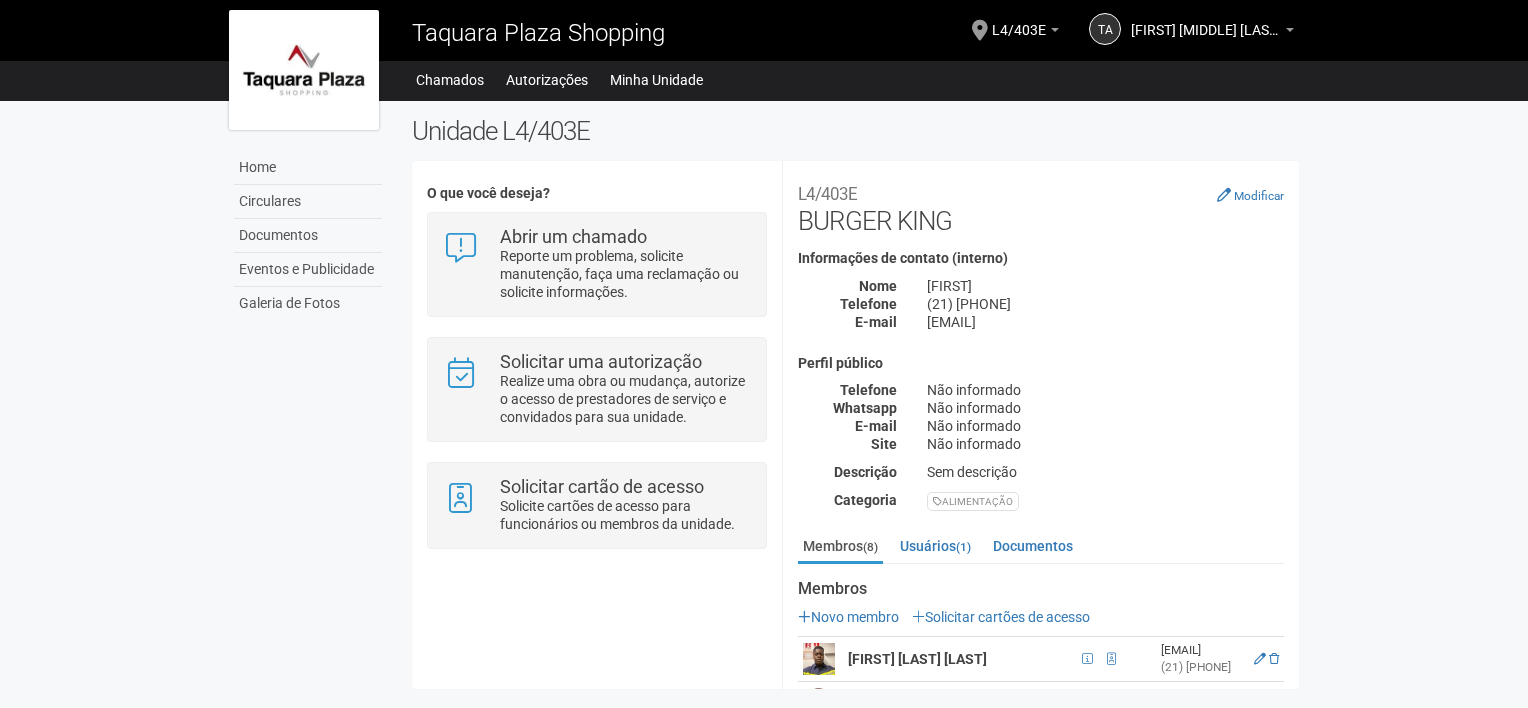 scroll, scrollTop: 0, scrollLeft: 0, axis: both 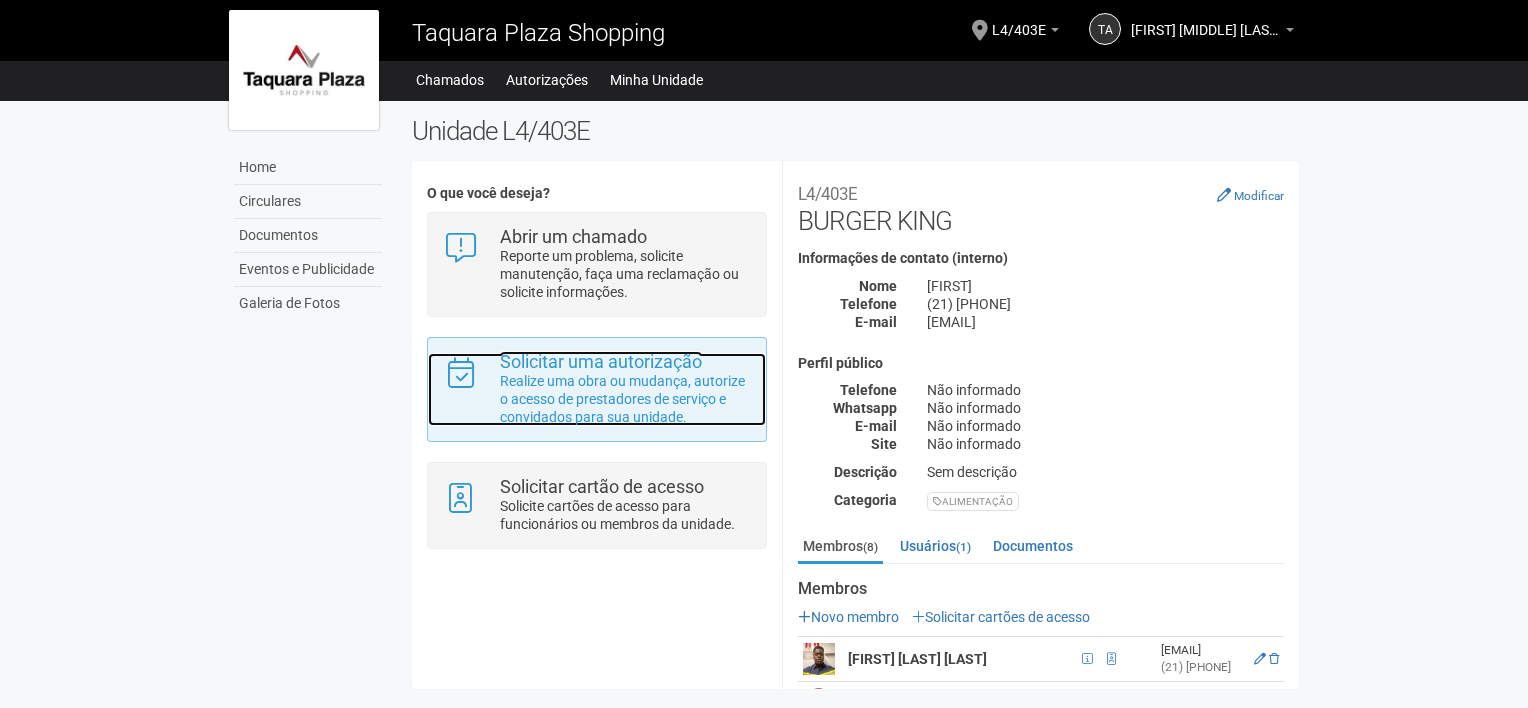 click on "Realize uma obra ou mudança, autorize o acesso de prestadores de serviço e convidados para sua unidade." at bounding box center [625, 399] 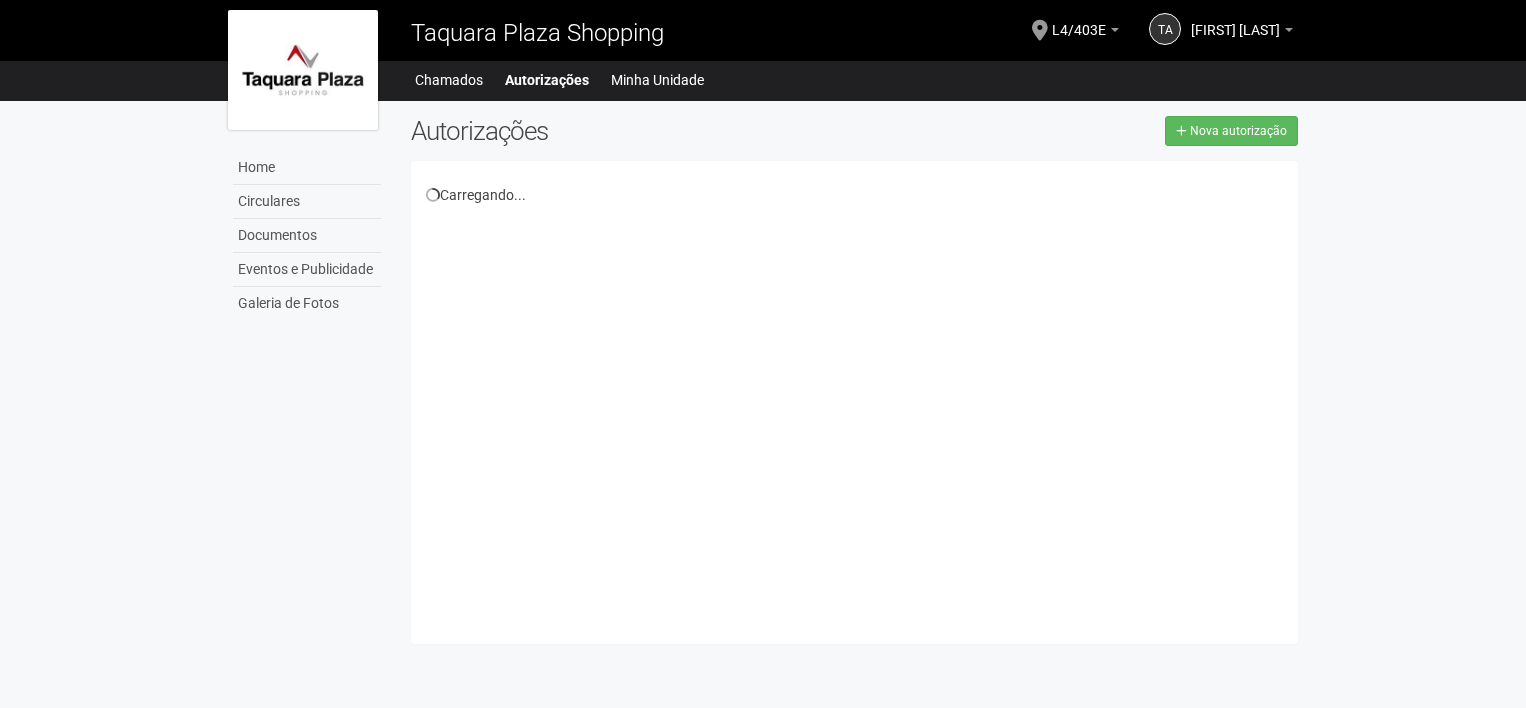 scroll, scrollTop: 0, scrollLeft: 0, axis: both 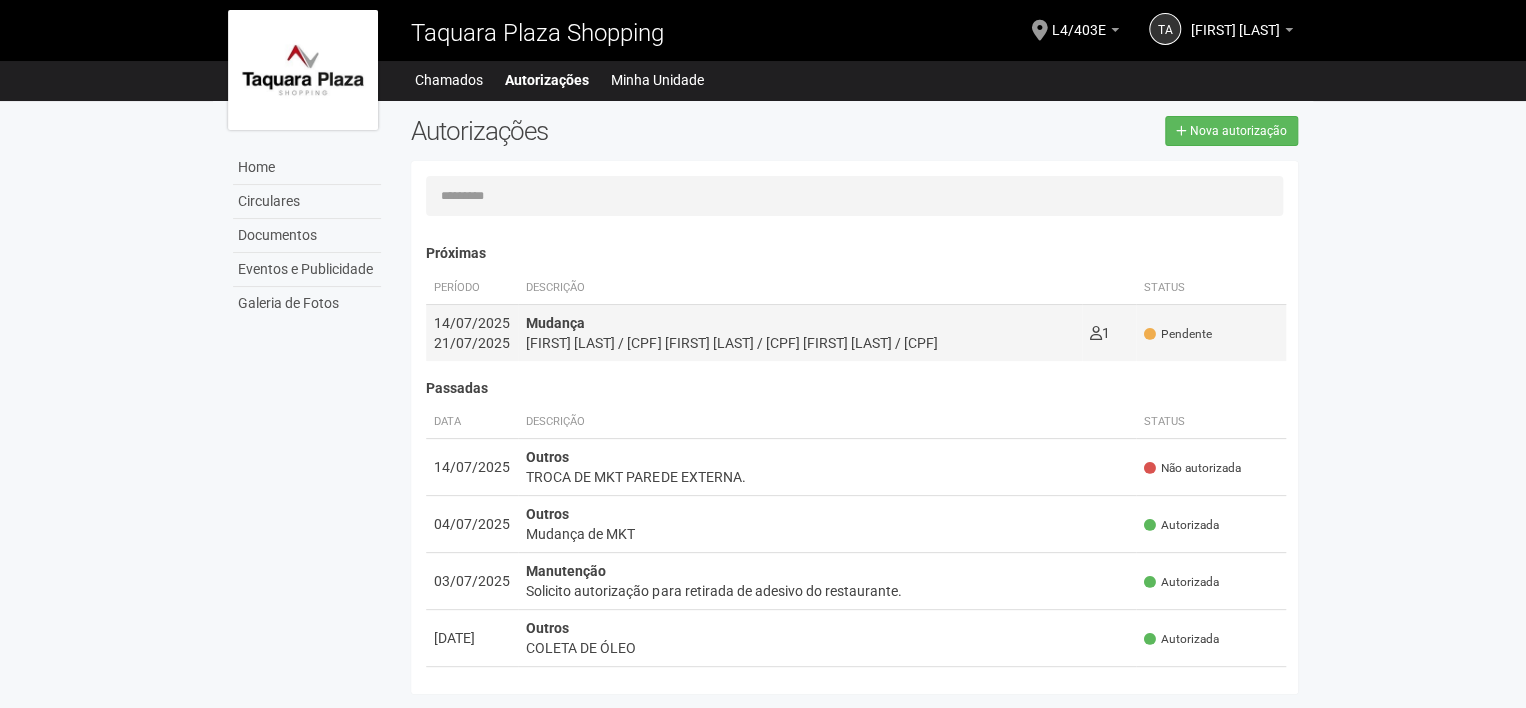 click on "[FIRST] [LAST] / [CPF]
[FIRST] [LAST] / [CPF]
[FIRST] [LAST] / [CPF]" at bounding box center [800, 343] 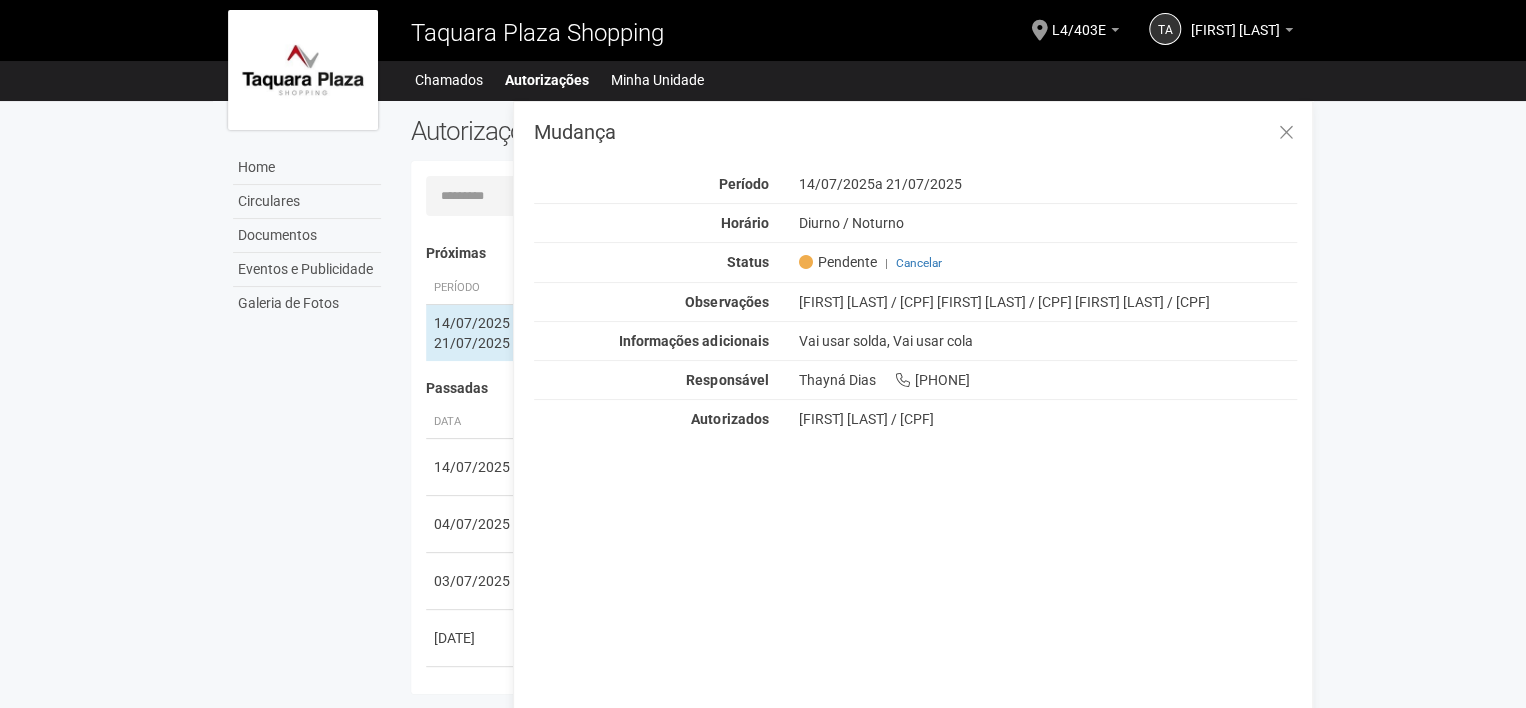 scroll, scrollTop: 31, scrollLeft: 0, axis: vertical 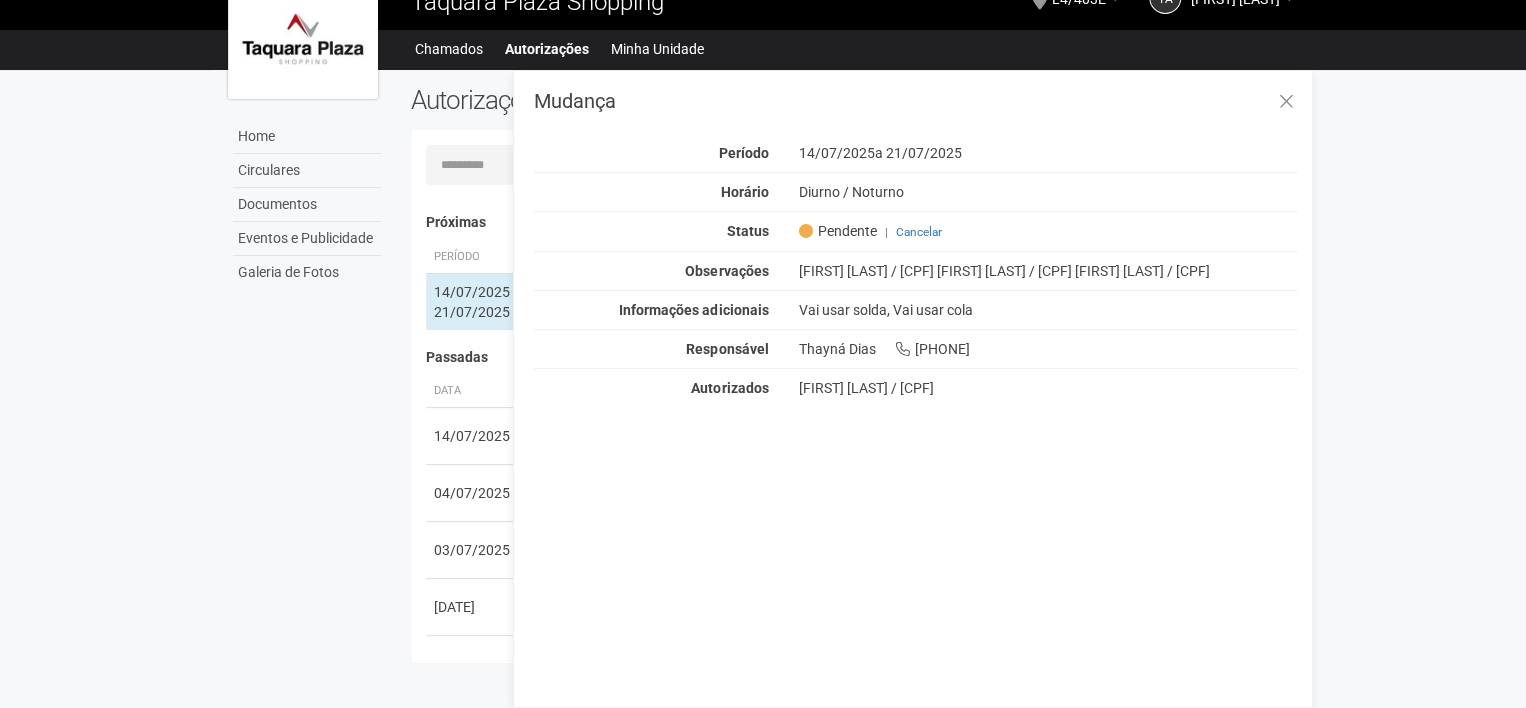 drag, startPoint x: 1173, startPoint y: 296, endPoint x: 782, endPoint y: 277, distance: 391.46136 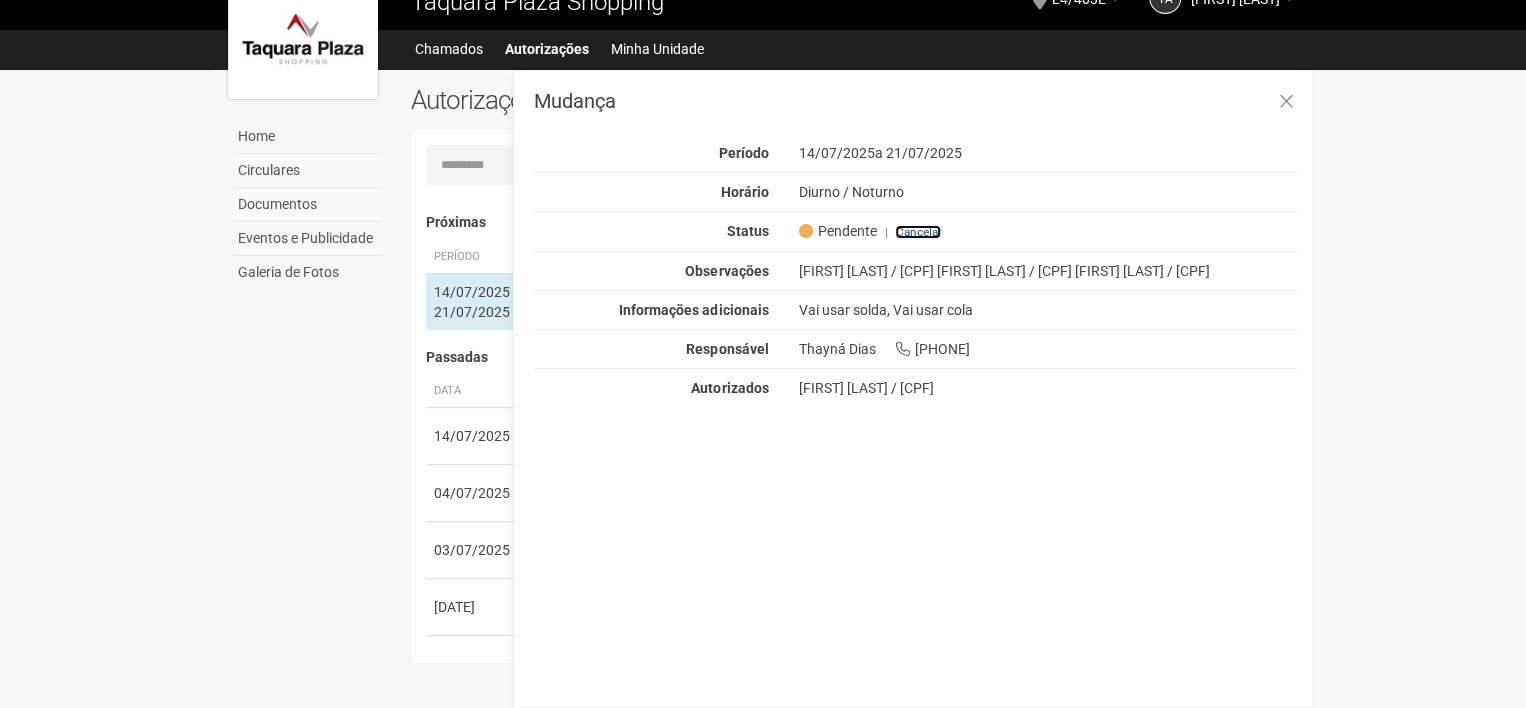 click on "Cancelar" at bounding box center (918, 232) 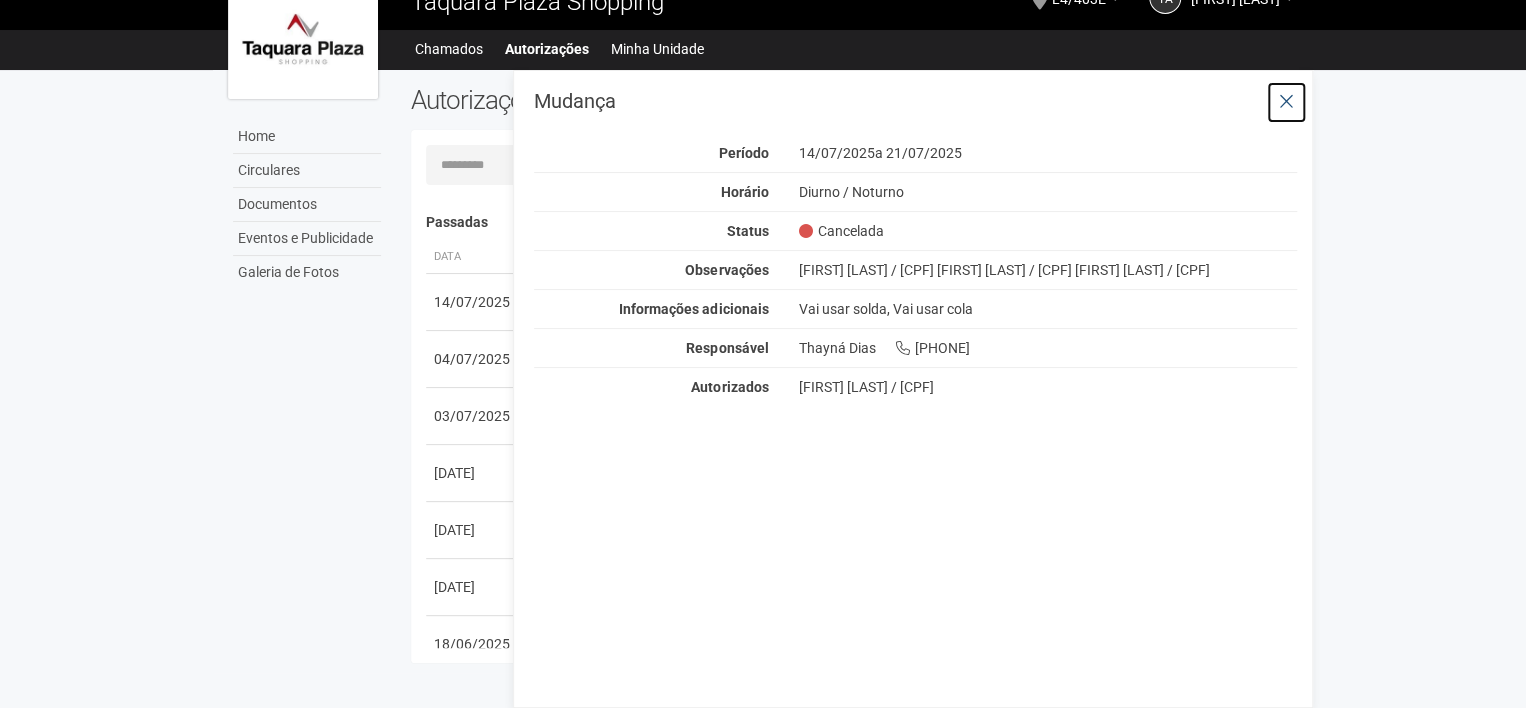 click at bounding box center (1286, 102) 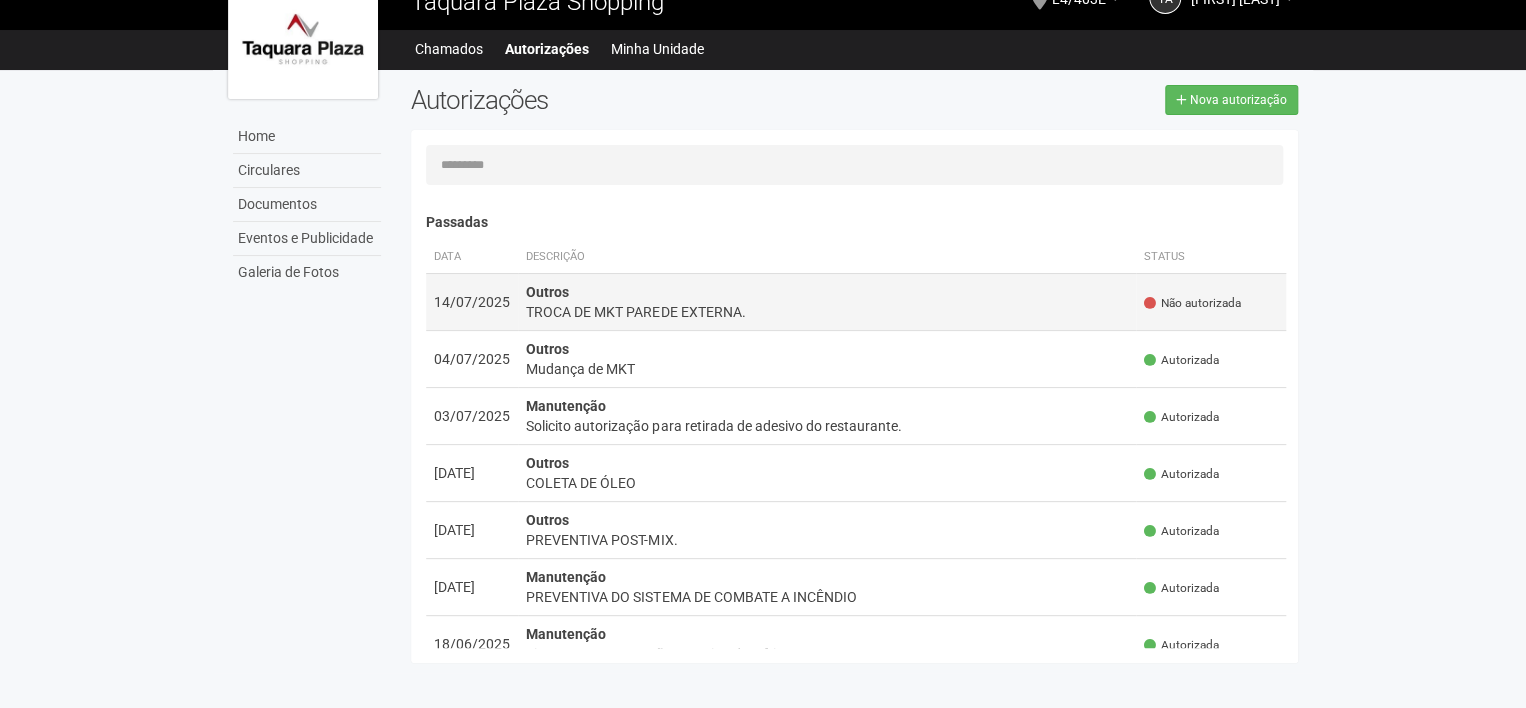 click on "Outros
TROCA DE MKT PAREDE EXTERNA." at bounding box center (827, 301) 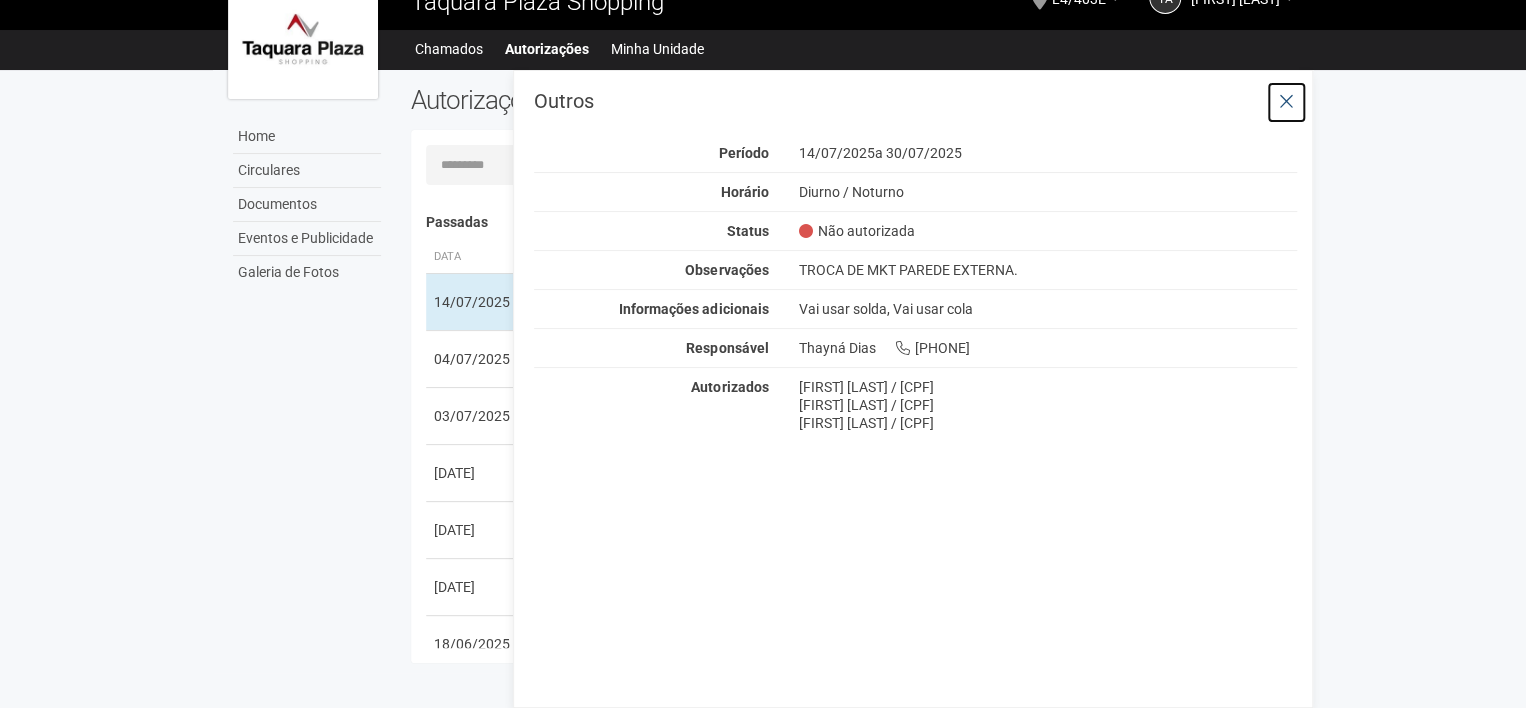 click at bounding box center (1286, 102) 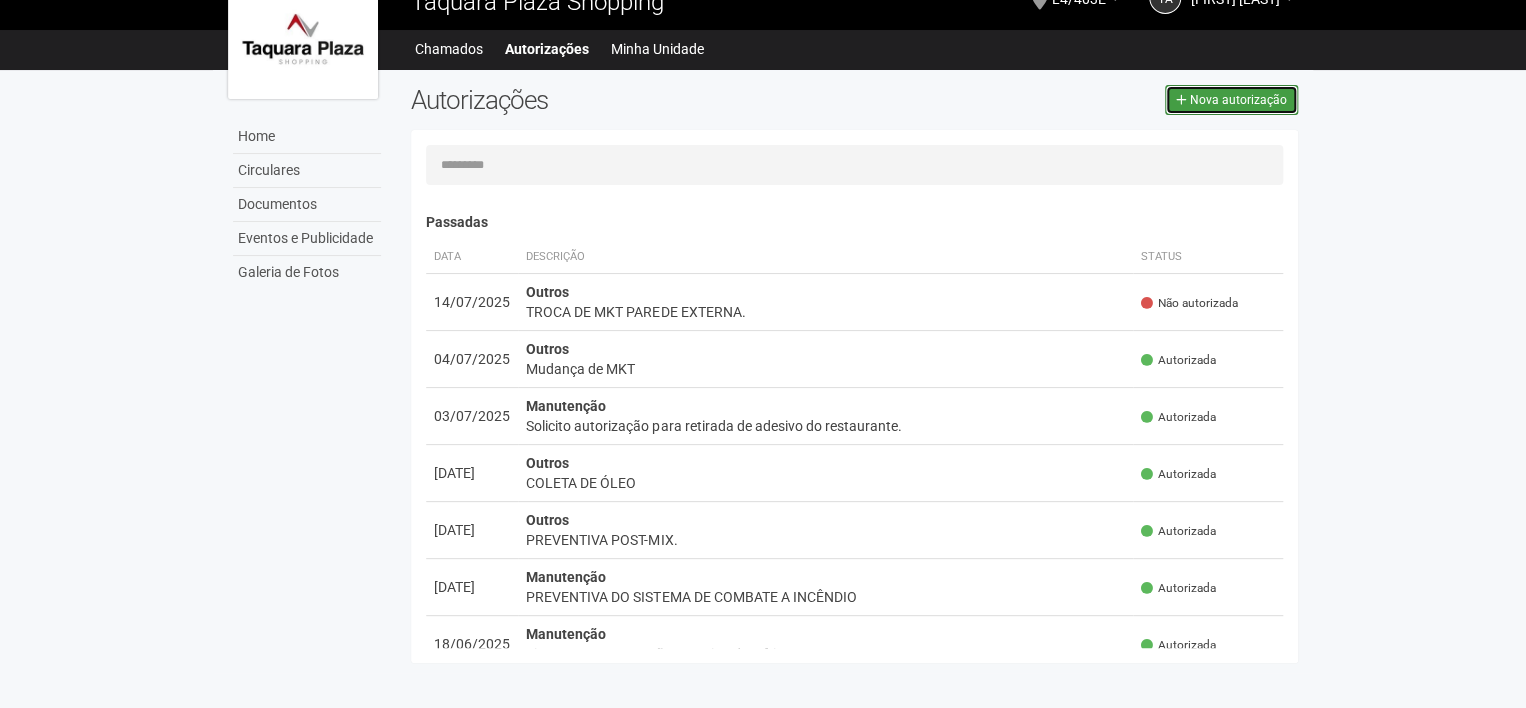 click on "Nova autorização" at bounding box center [1238, 100] 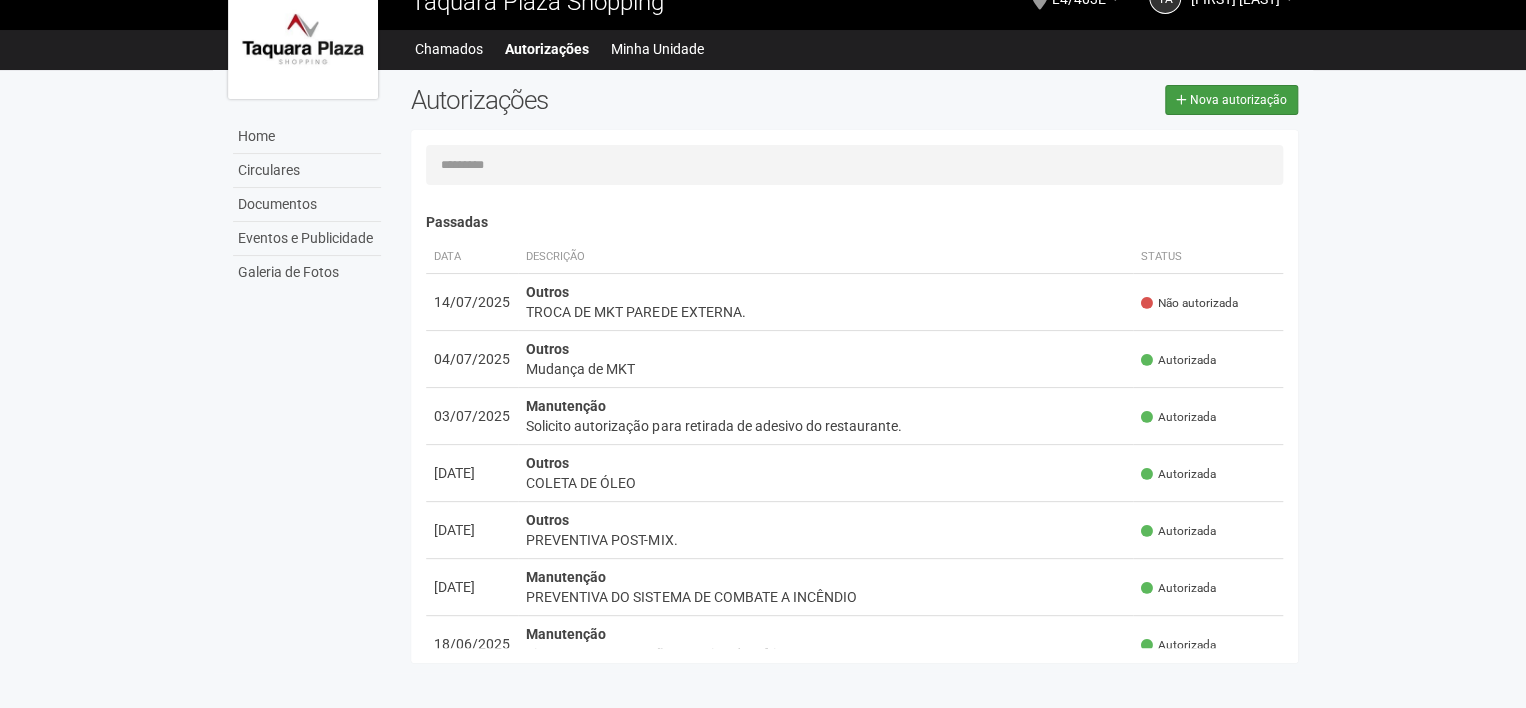 select on "**" 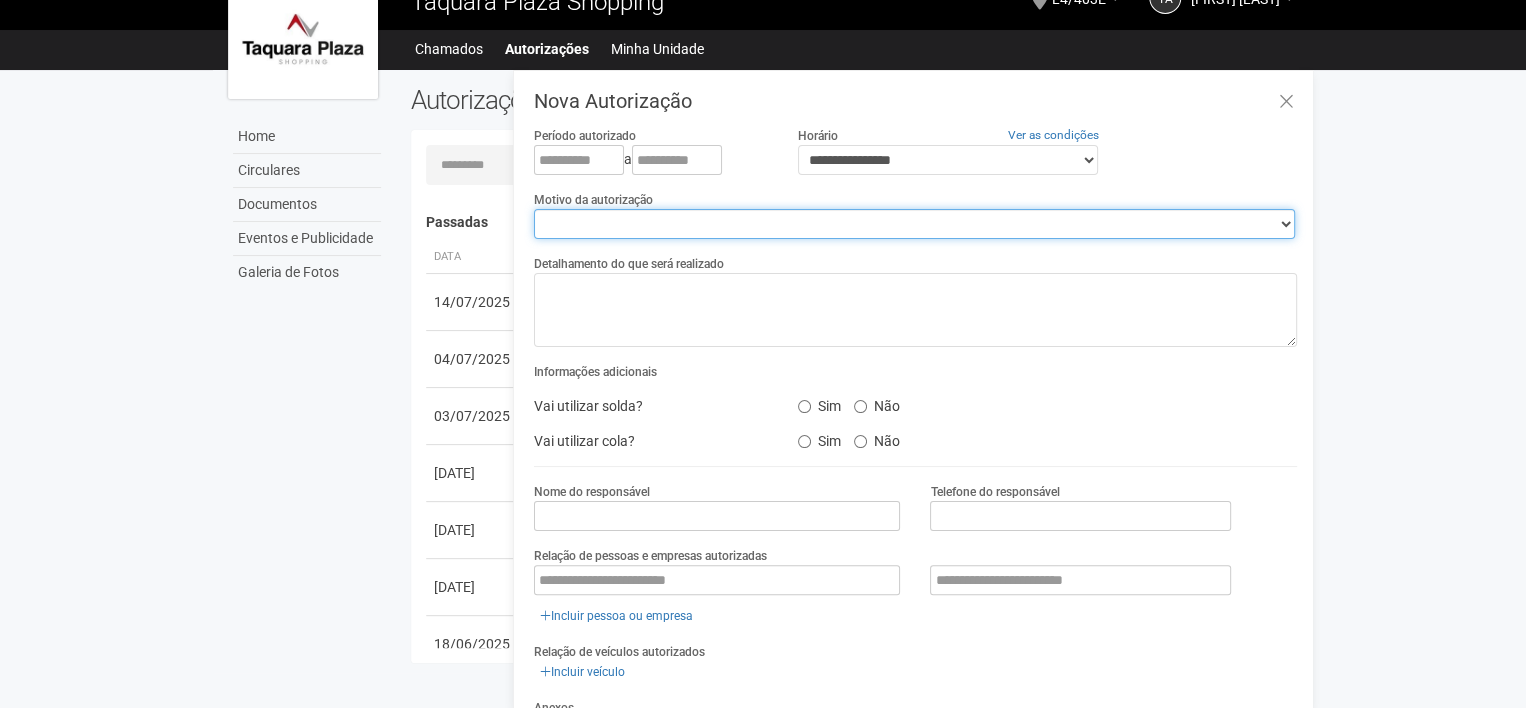 click on "**********" at bounding box center (914, 224) 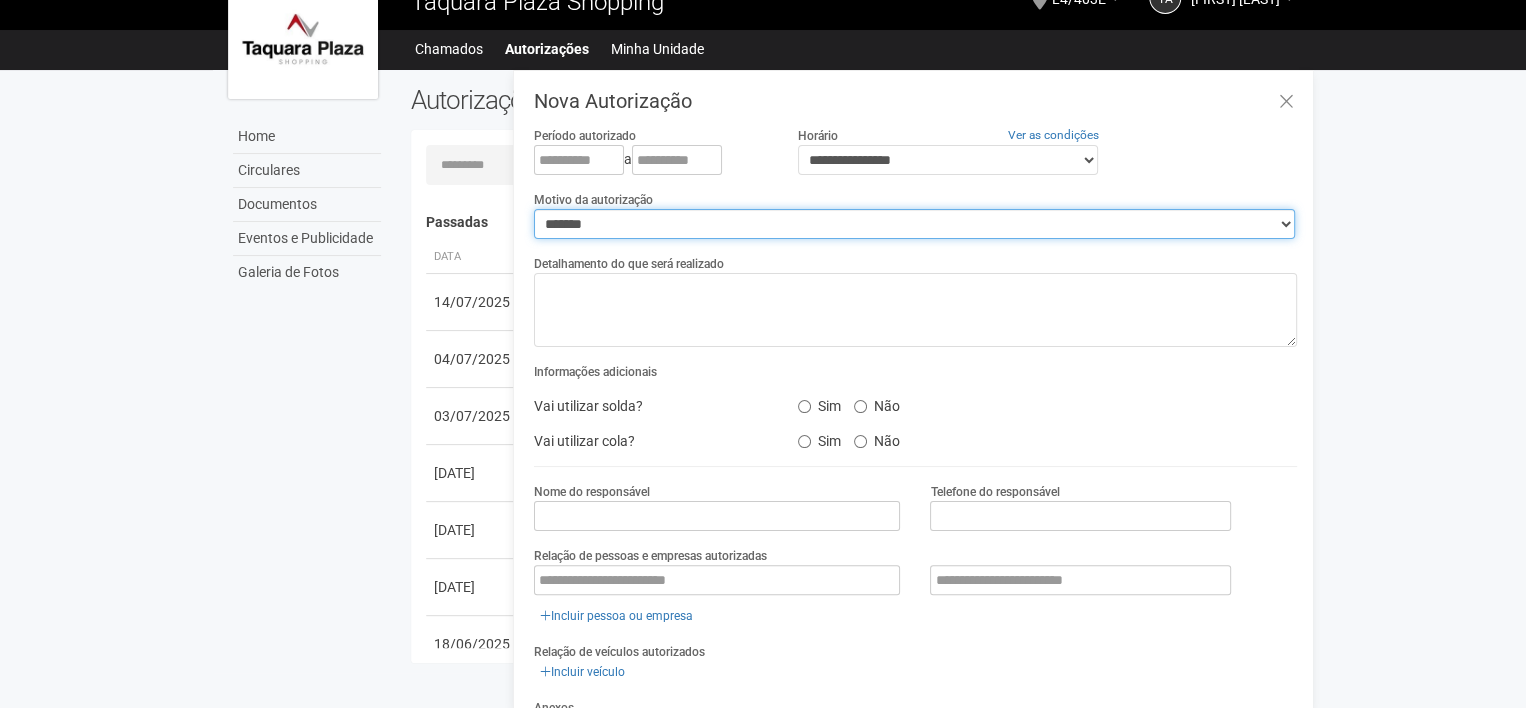 click on "**********" at bounding box center (914, 224) 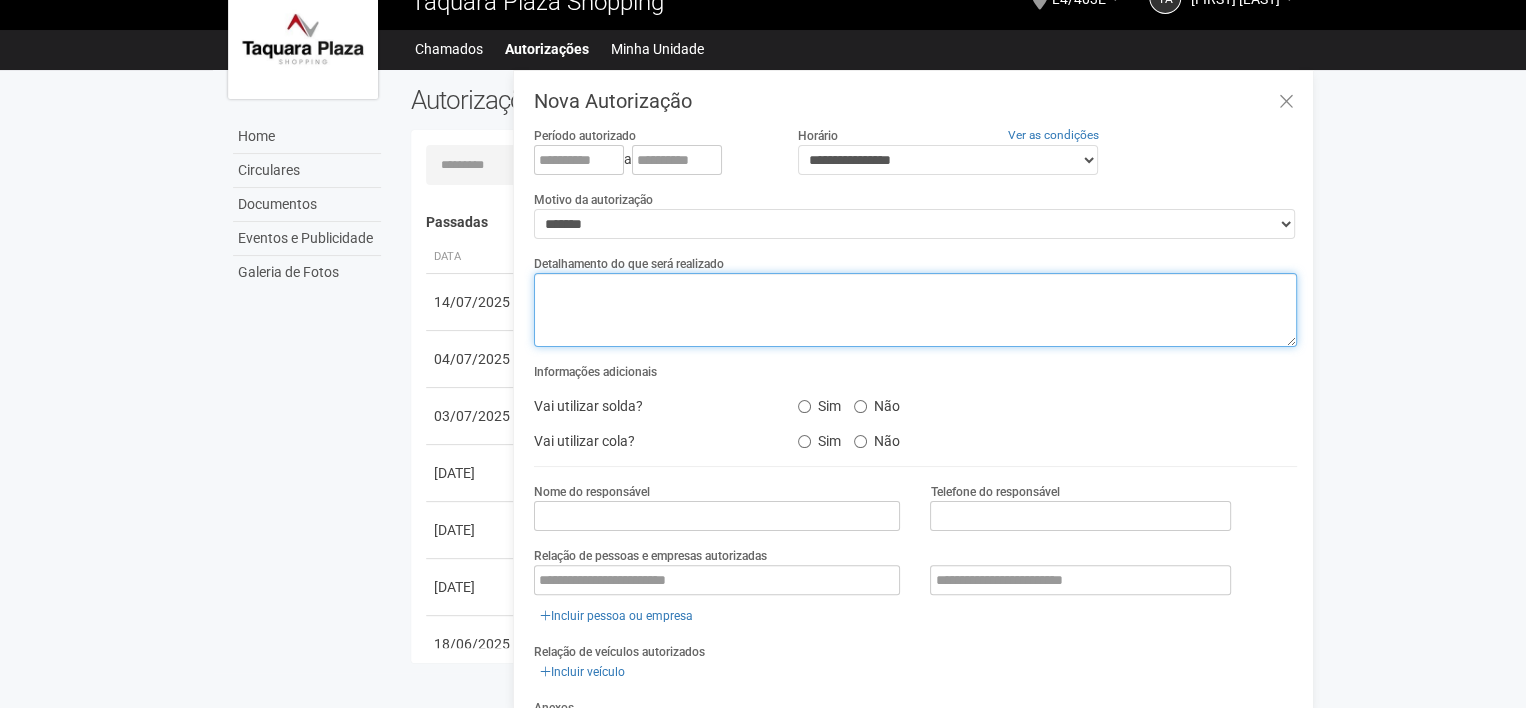 click at bounding box center (915, 310) 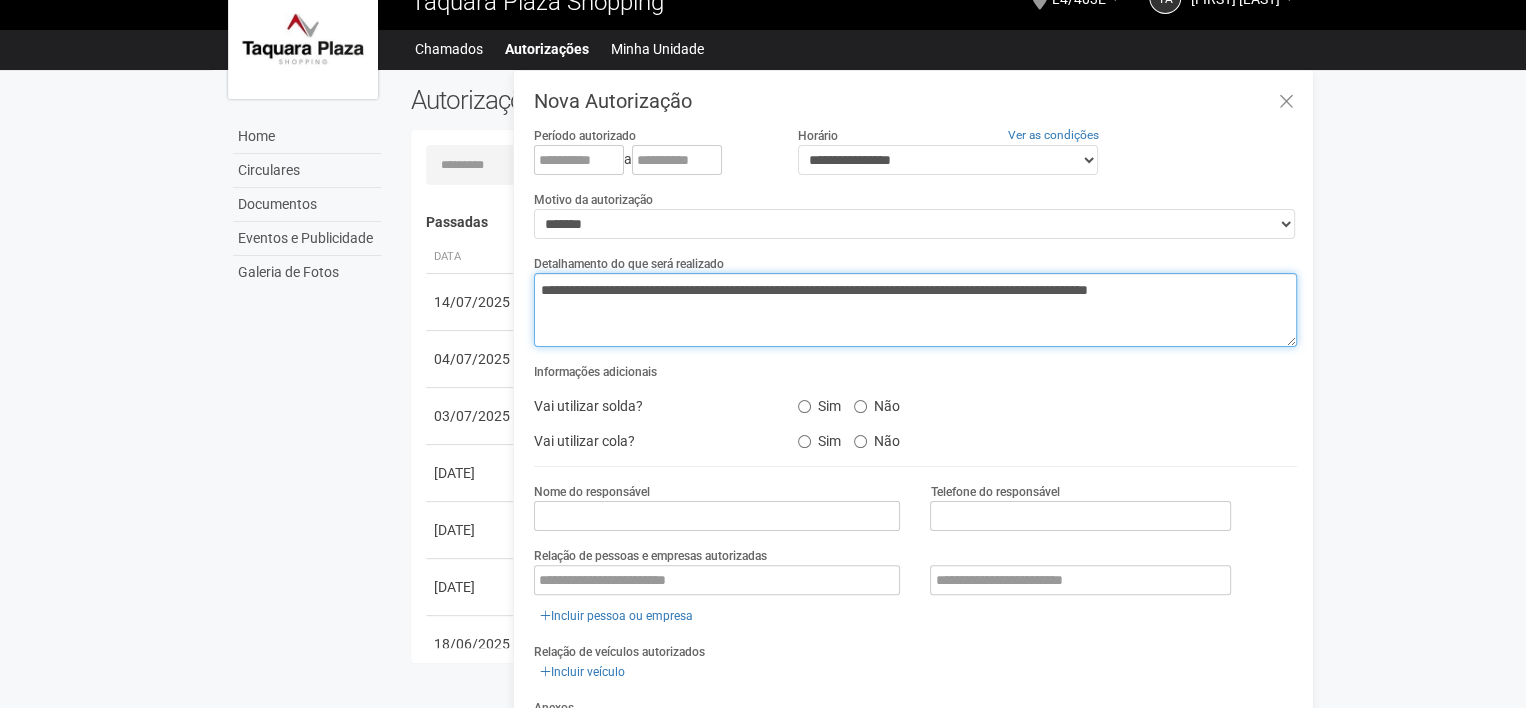 type on "**********" 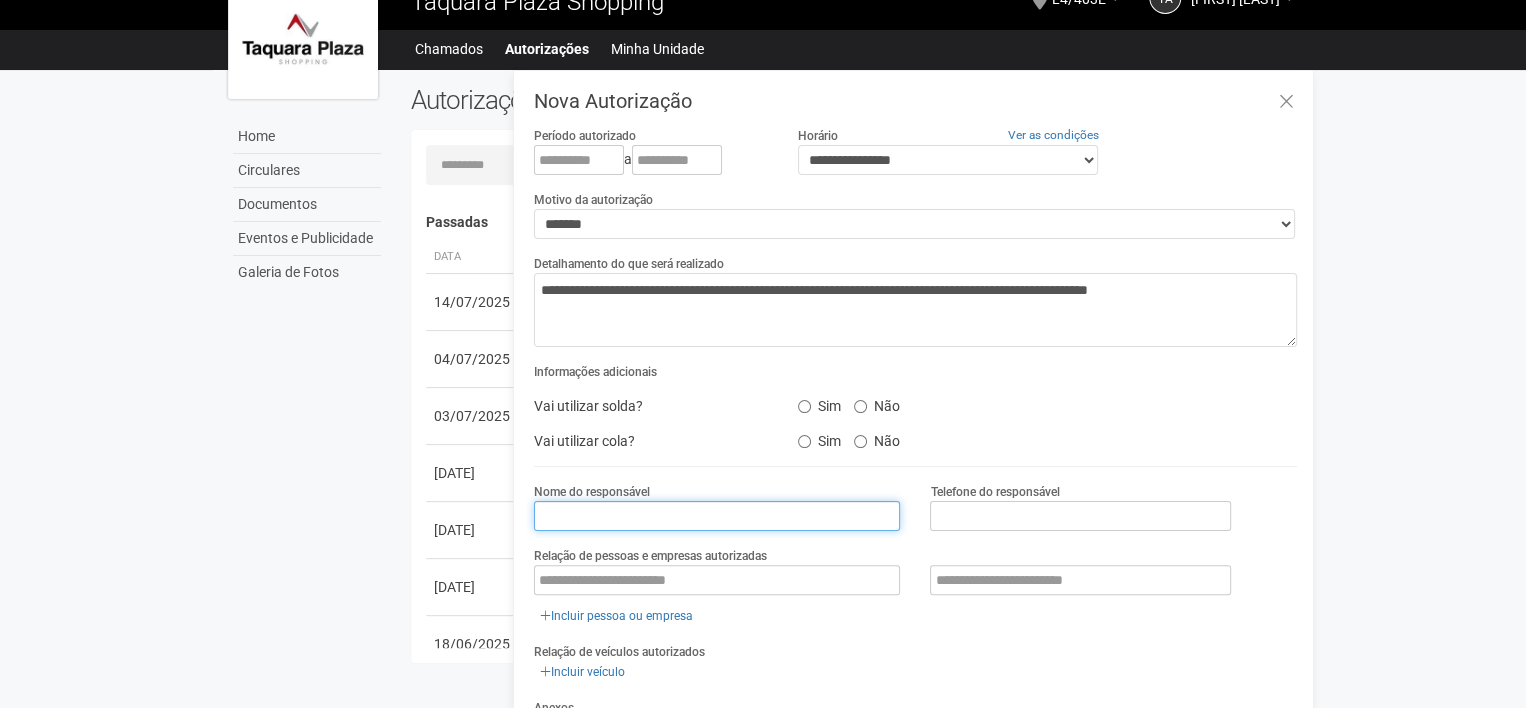 click at bounding box center [717, 516] 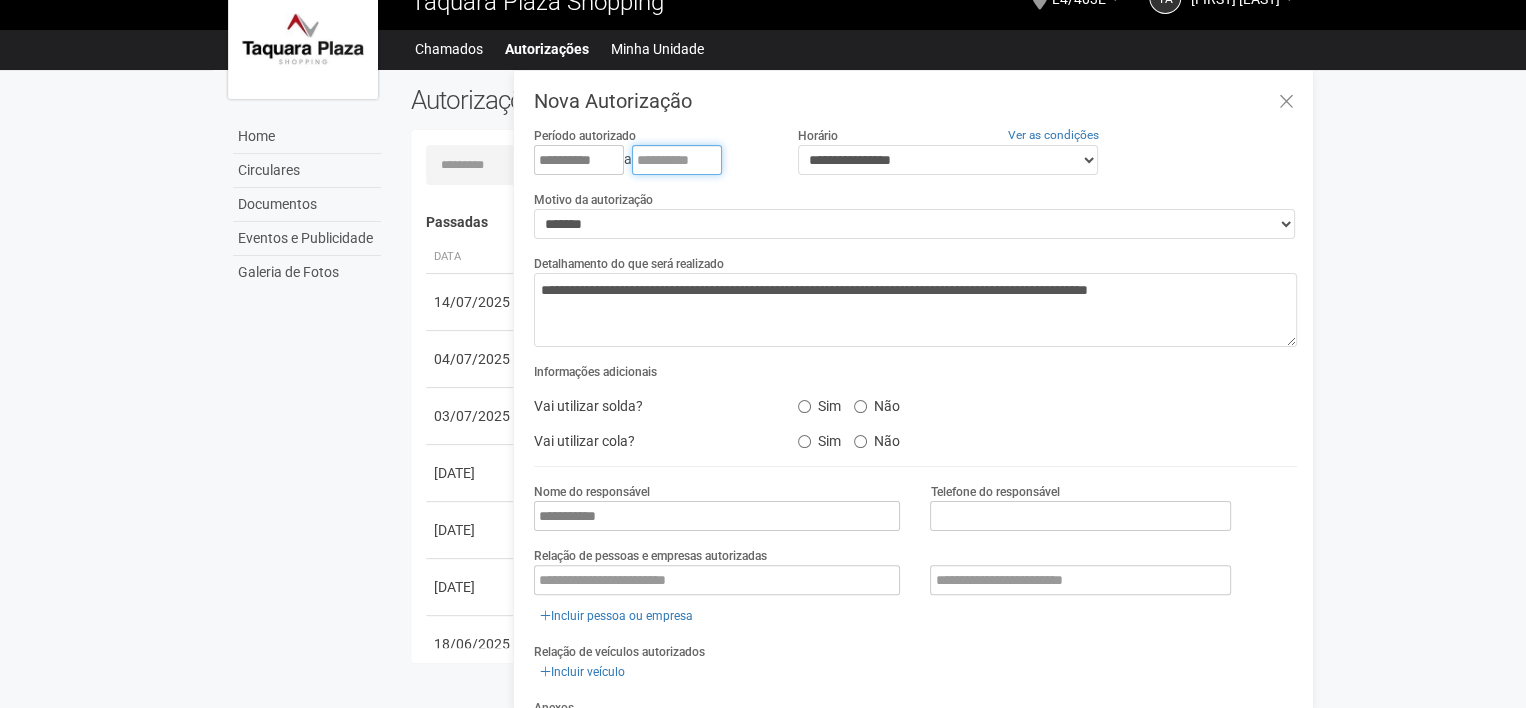 type on "**********" 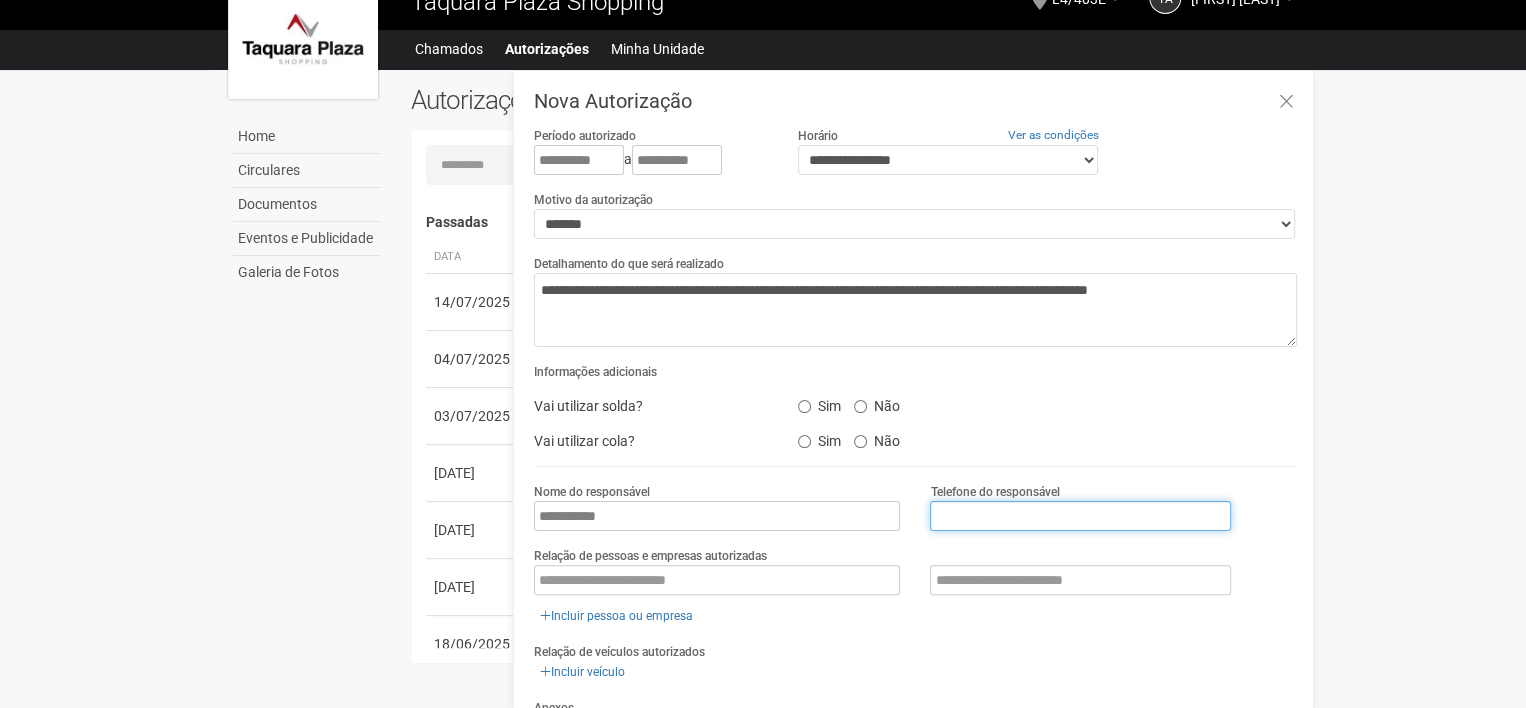 type on "**********" 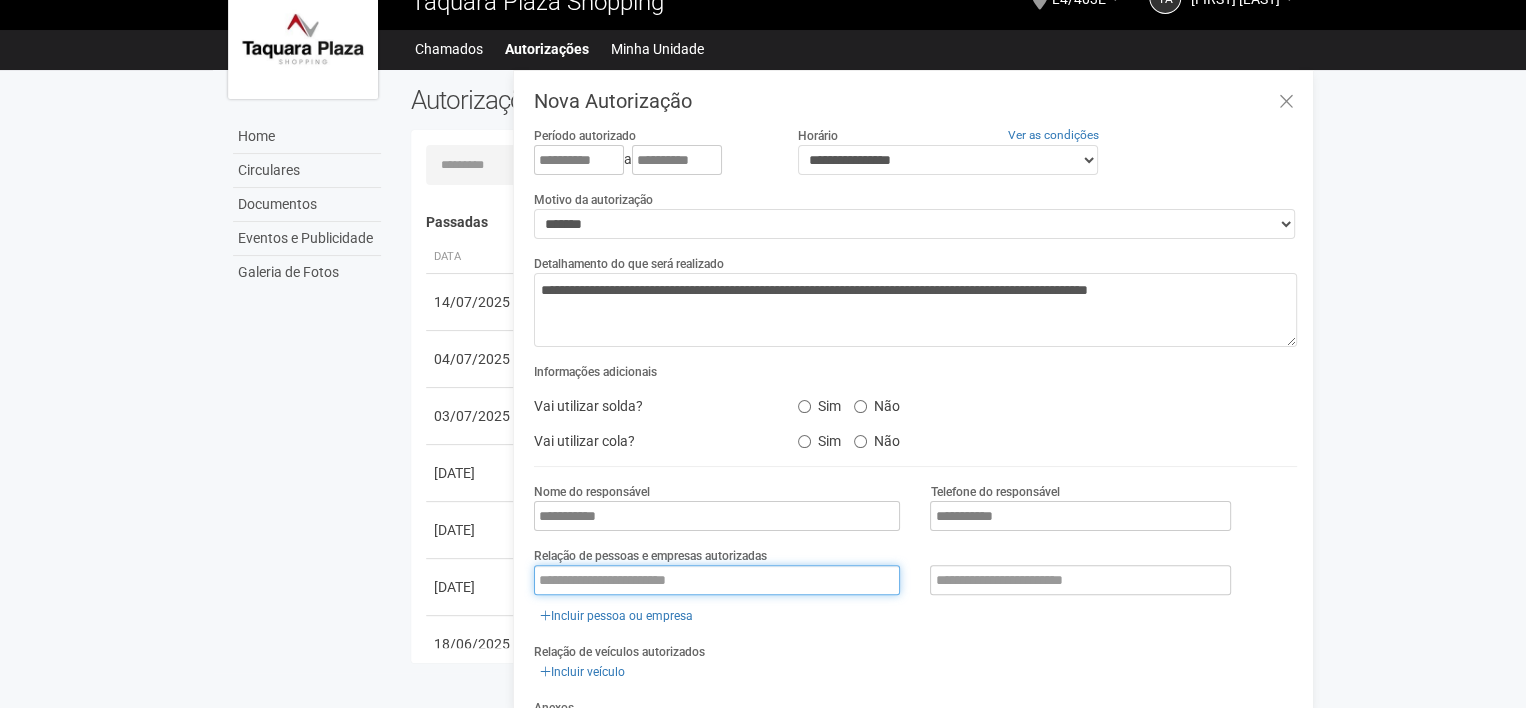 type on "**********" 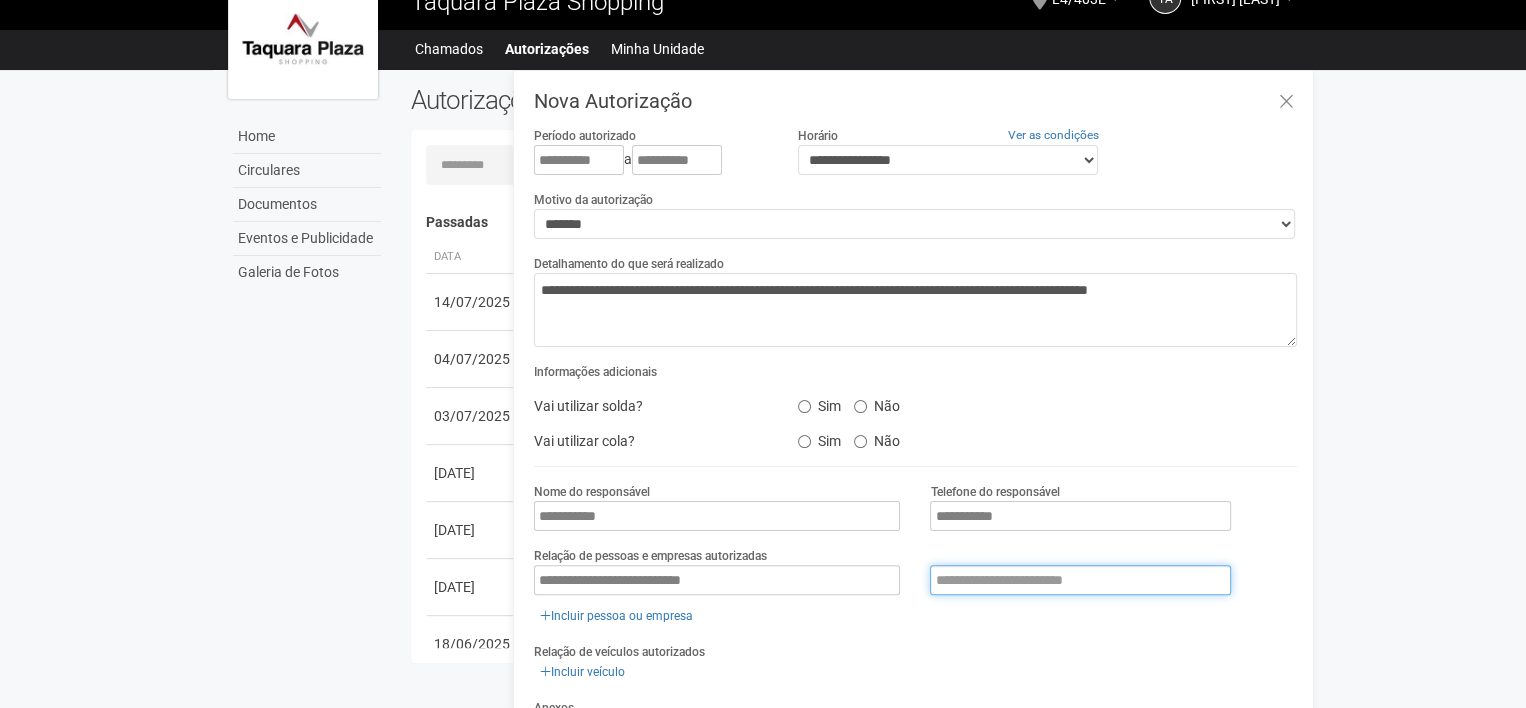type on "**********" 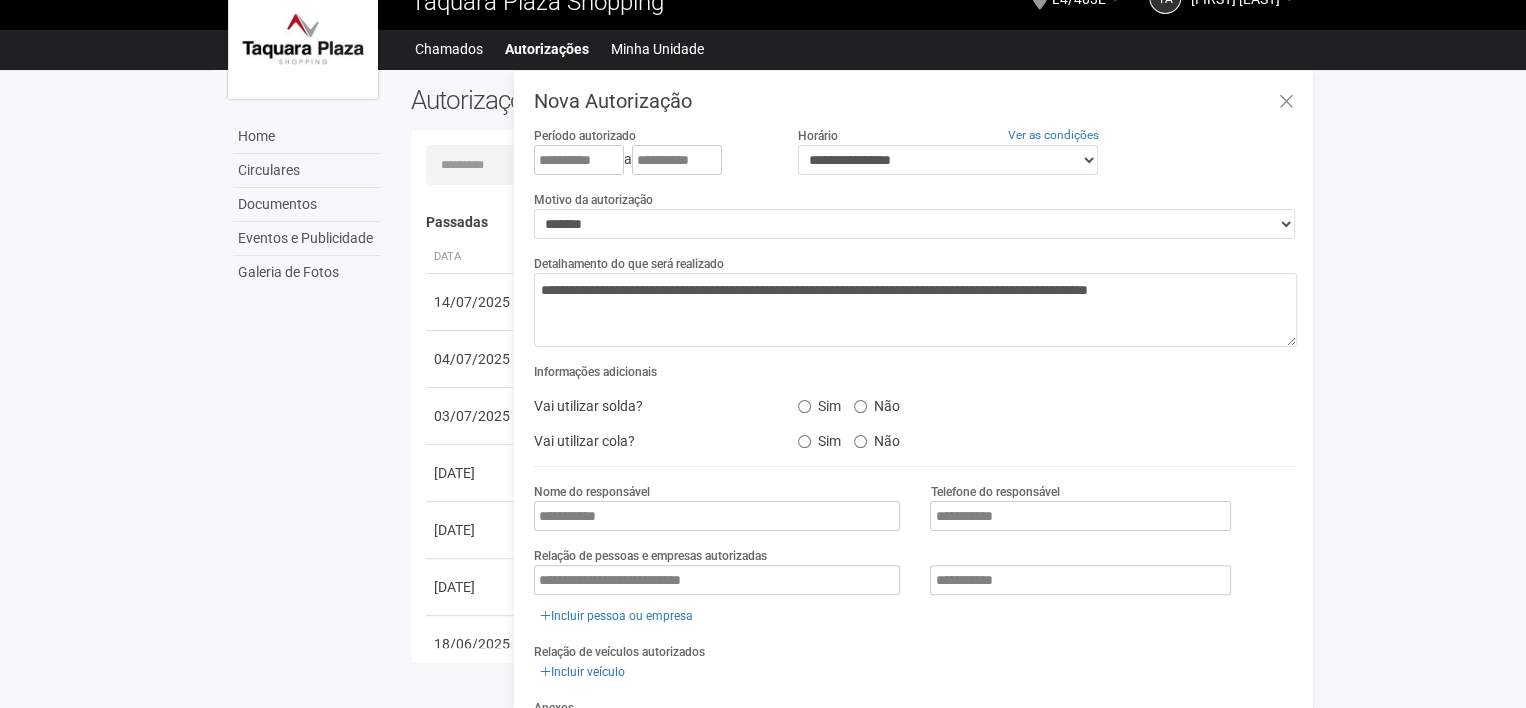 click on "Sim" at bounding box center [819, 403] 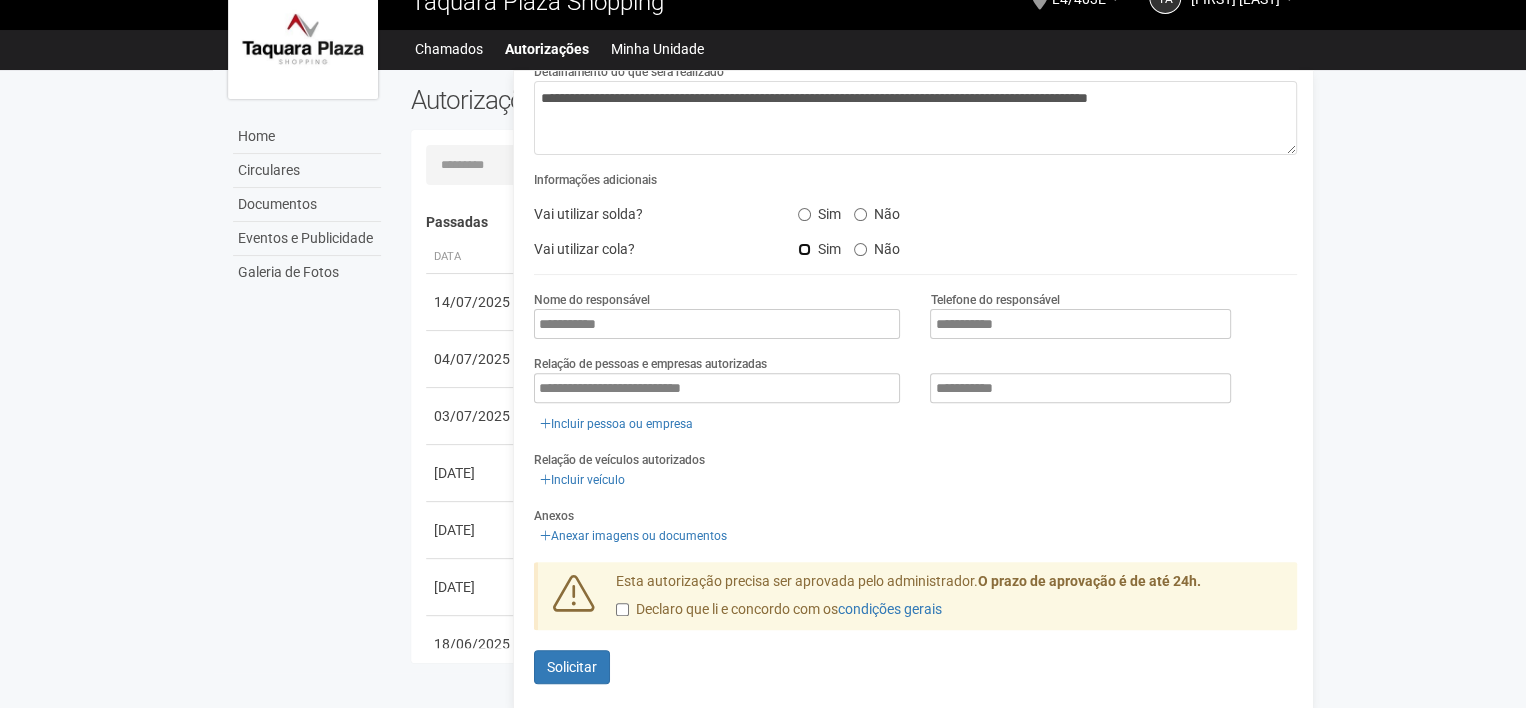 scroll, scrollTop: 197, scrollLeft: 0, axis: vertical 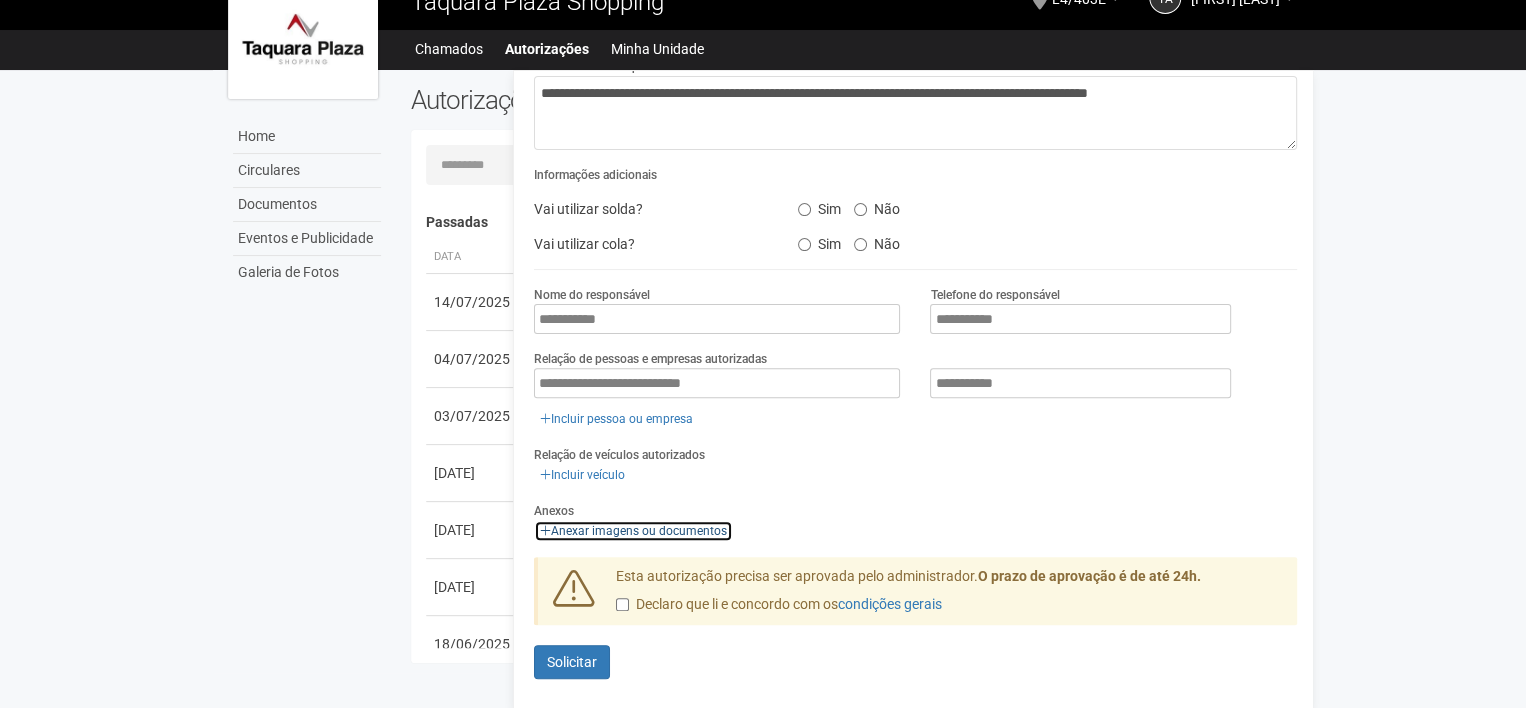 click on "Anexar imagens ou documentos" at bounding box center [633, 531] 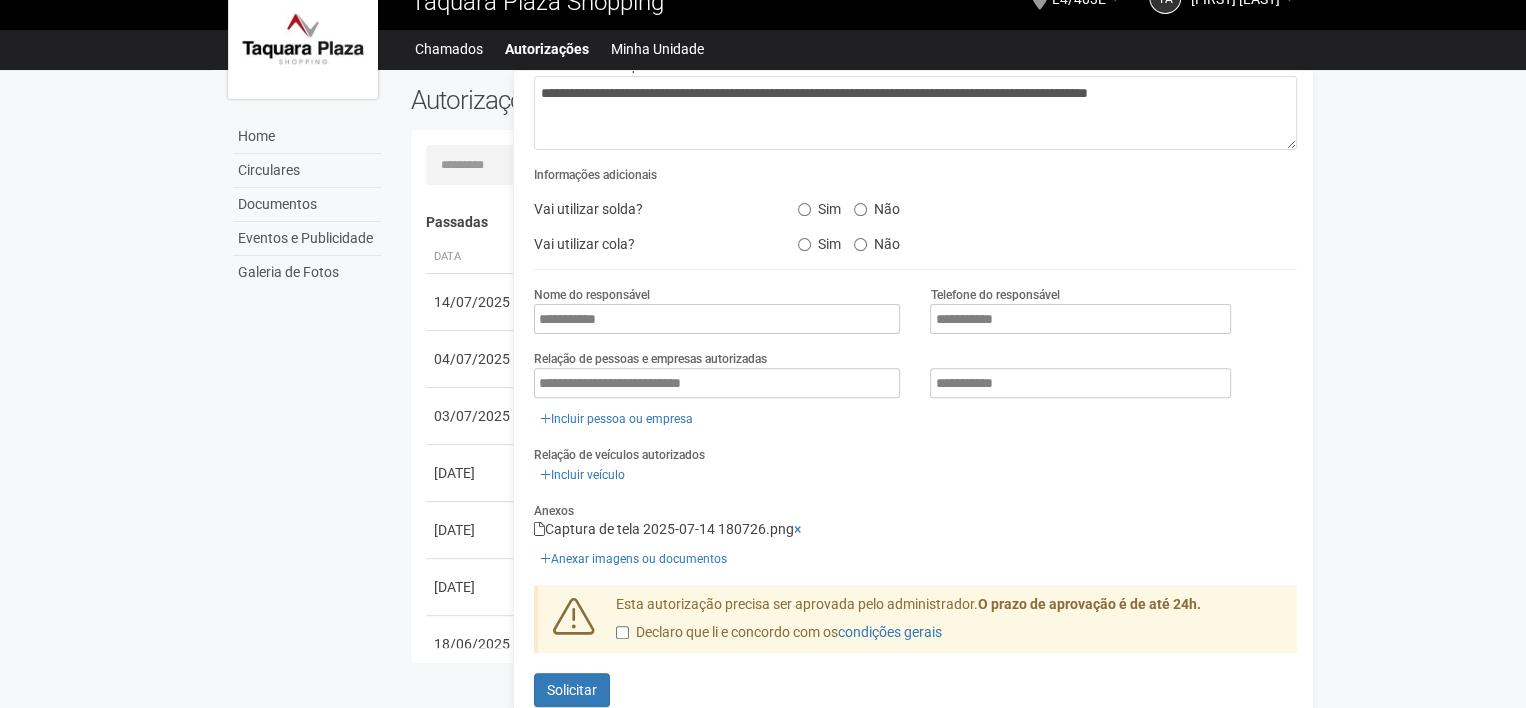 click on "Vai utilizar cola?
Sim
Não" at bounding box center (915, 244) 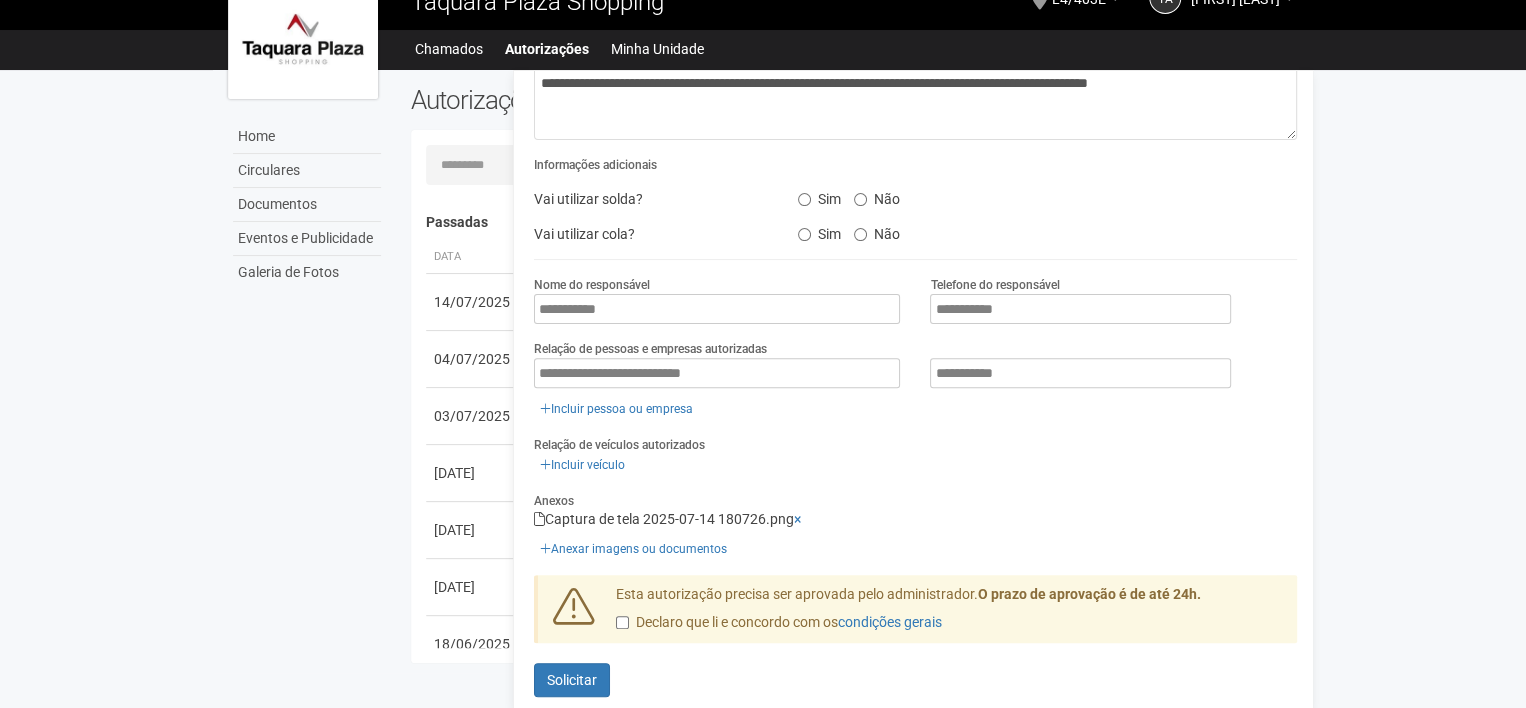 scroll, scrollTop: 225, scrollLeft: 0, axis: vertical 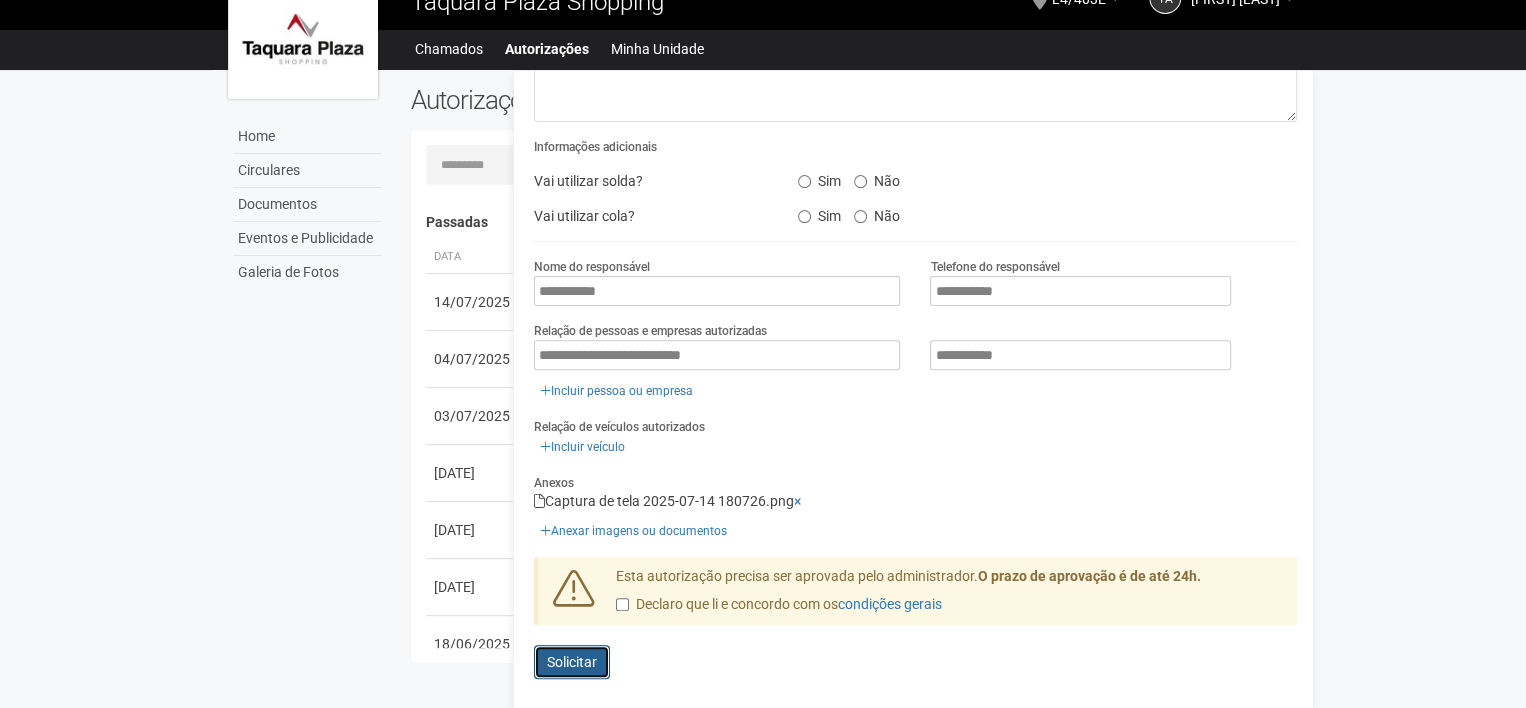 click on "Solicitar" at bounding box center (572, 662) 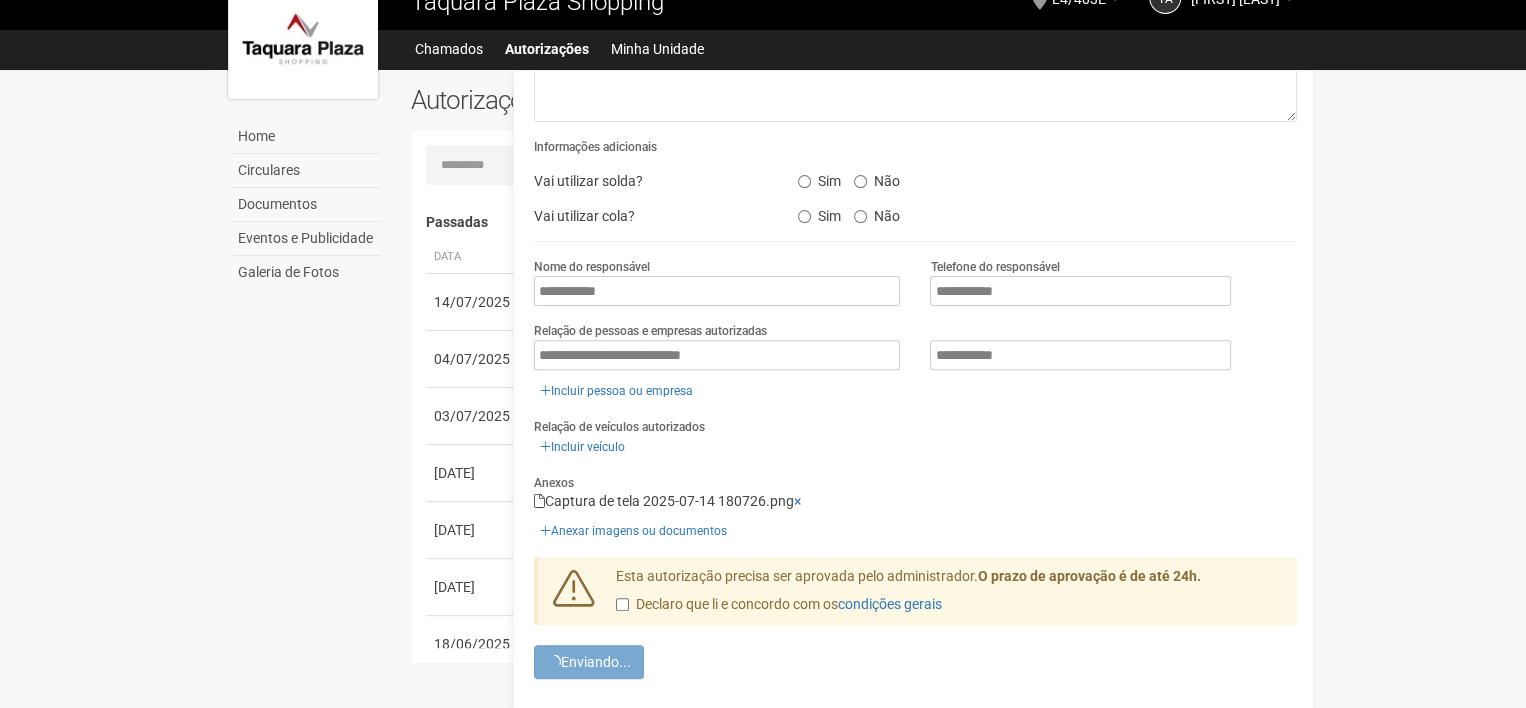 scroll, scrollTop: 0, scrollLeft: 0, axis: both 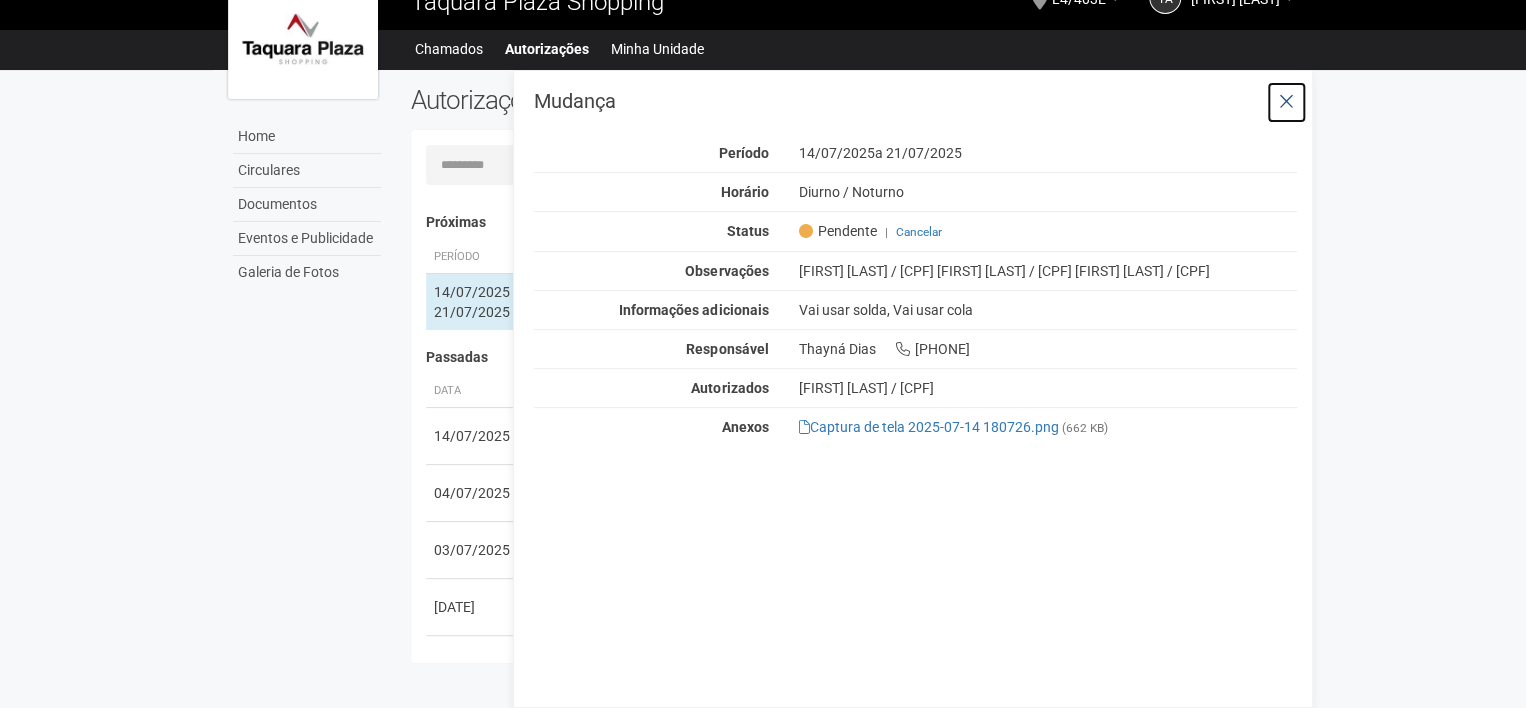 click at bounding box center [1286, 102] 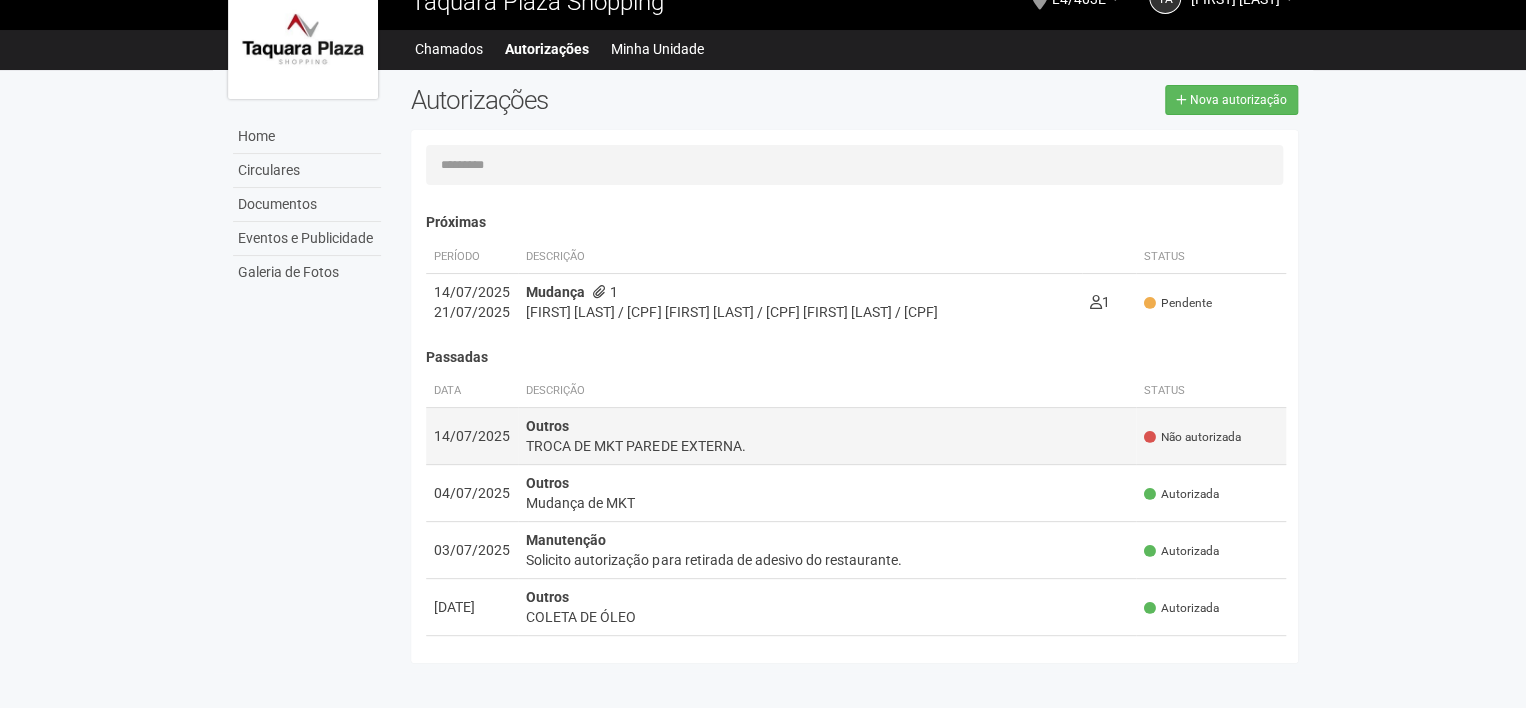 click on "Outros
TROCA DE MKT PAREDE EXTERNA." at bounding box center (827, 436) 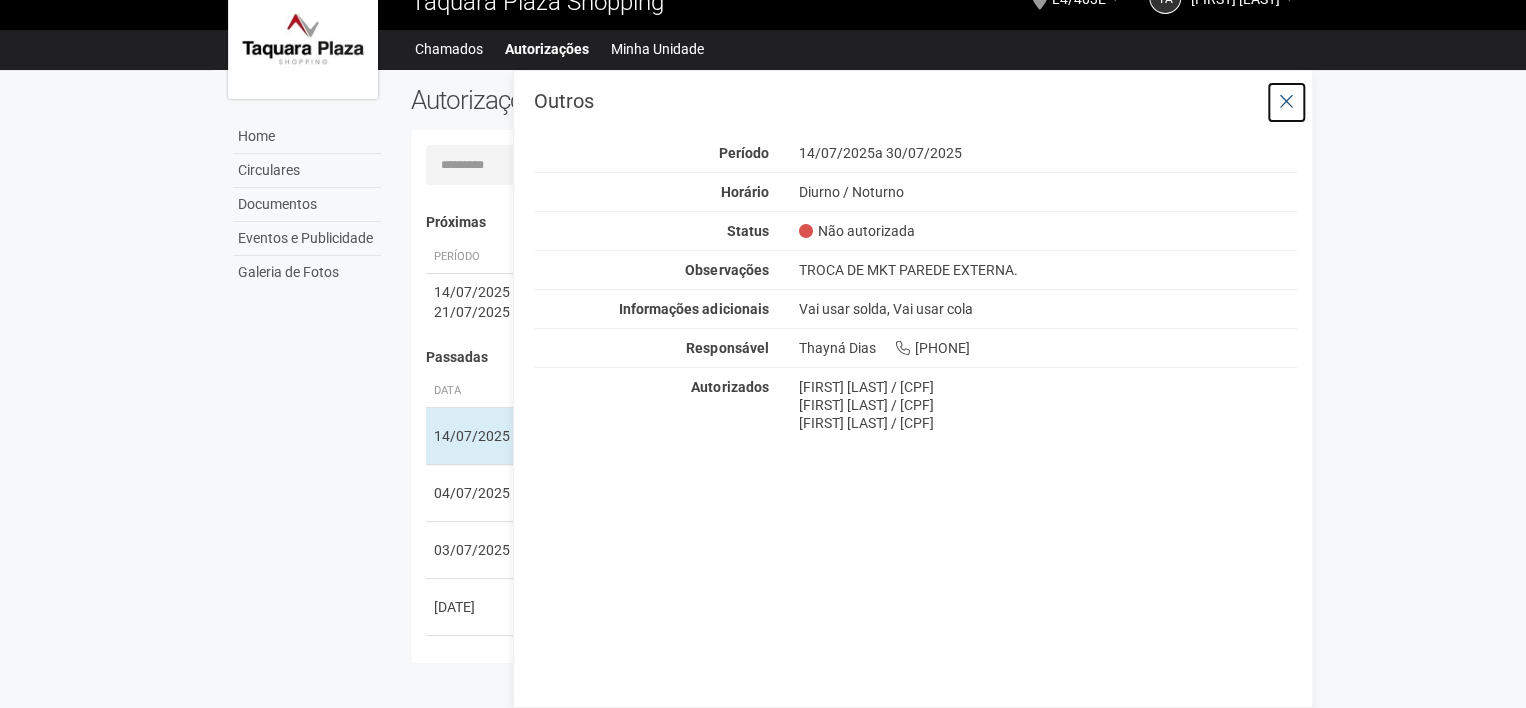 click at bounding box center (1286, 102) 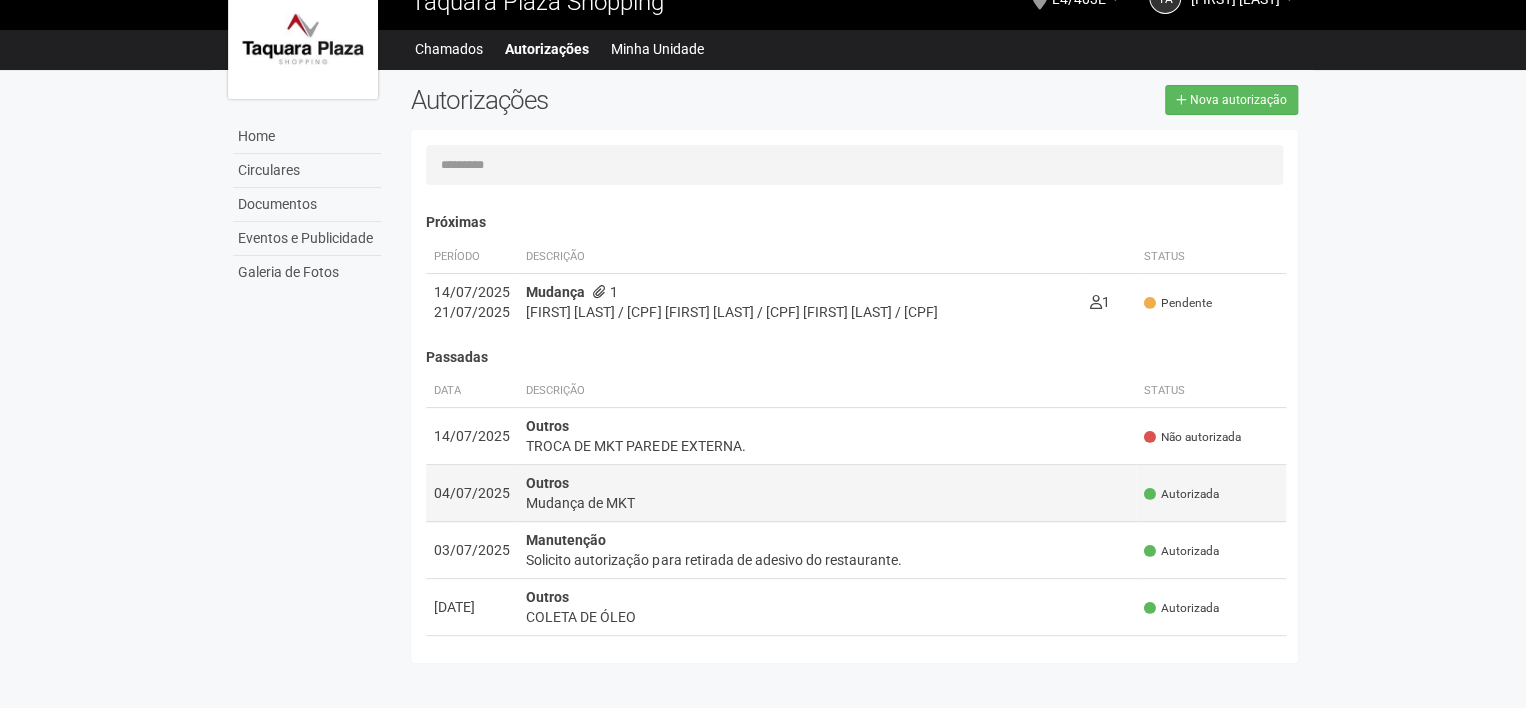 click on "Outros
Mudança de MKT" at bounding box center (827, 493) 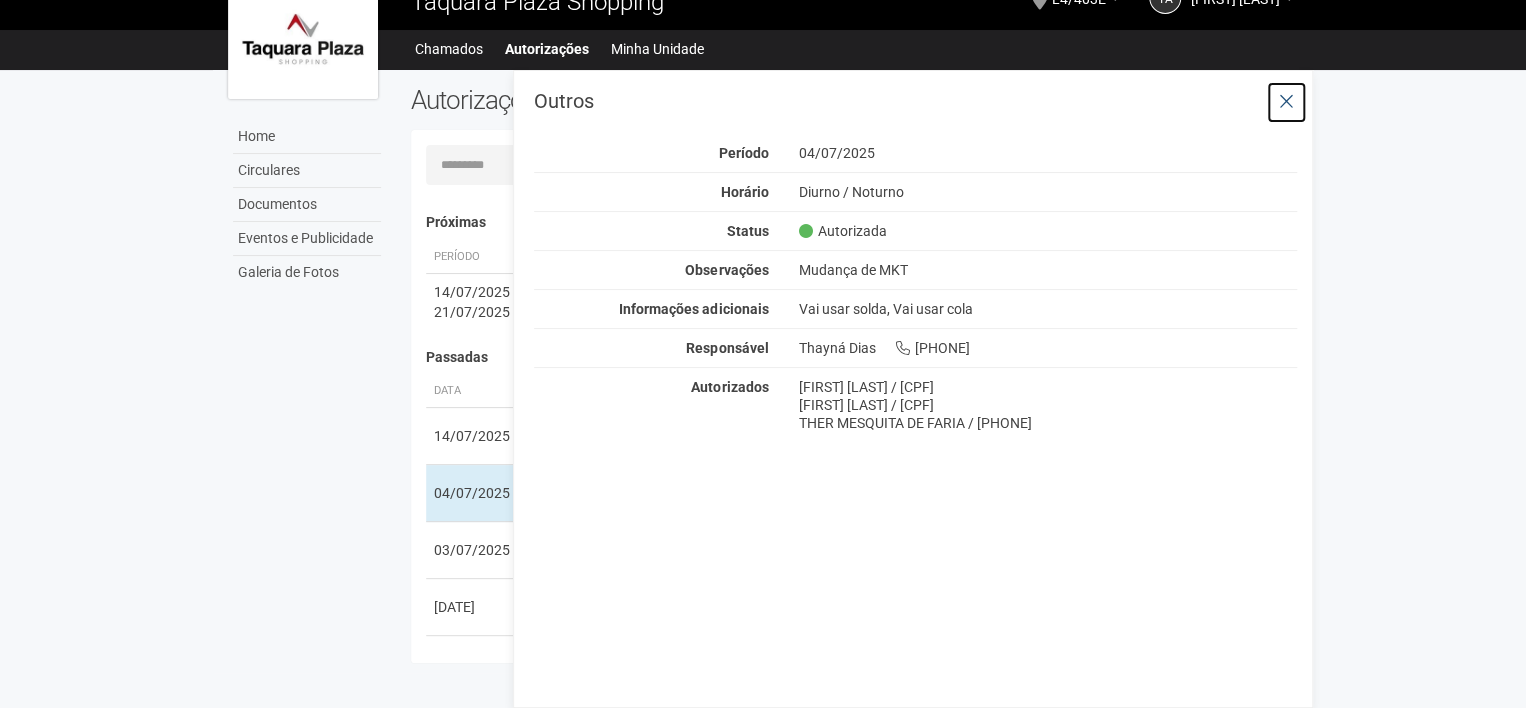 click at bounding box center (1286, 102) 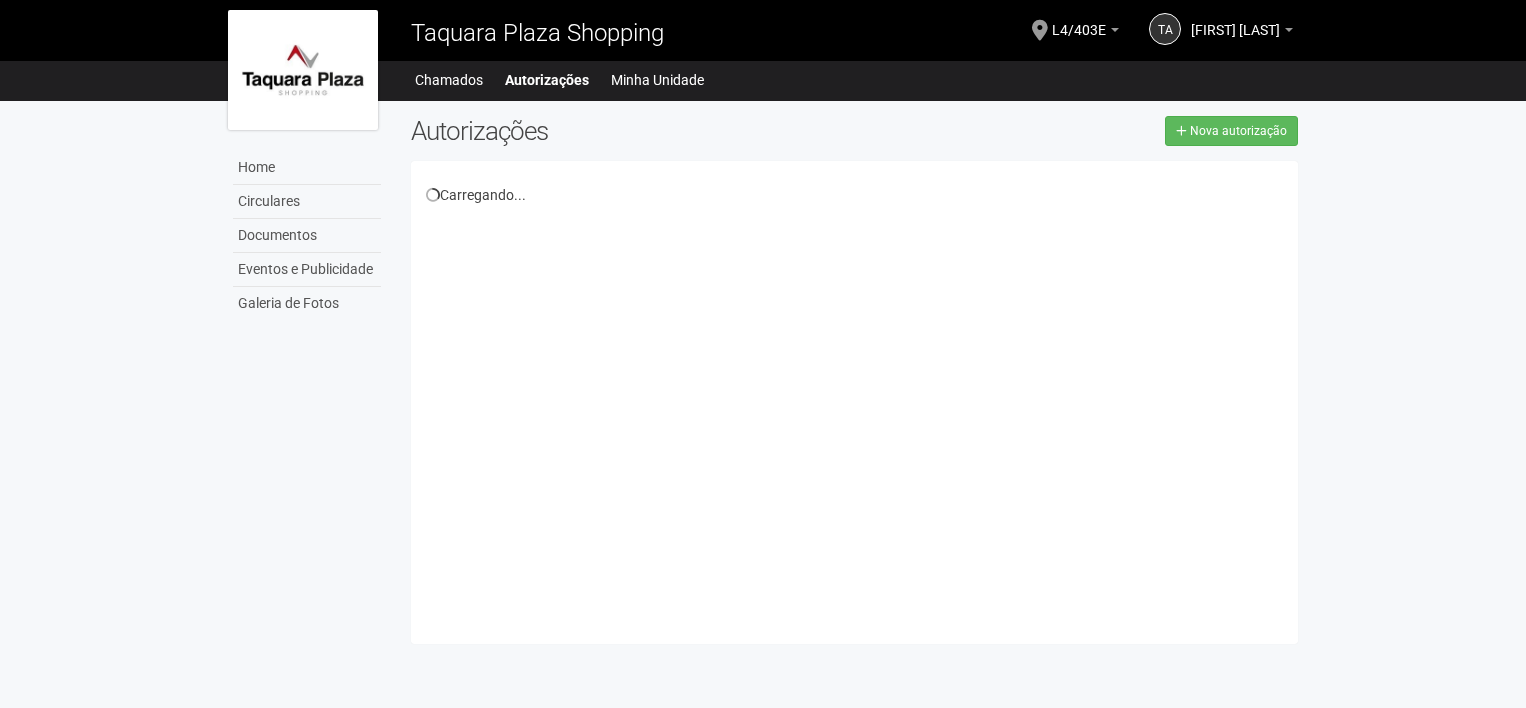scroll, scrollTop: 31, scrollLeft: 0, axis: vertical 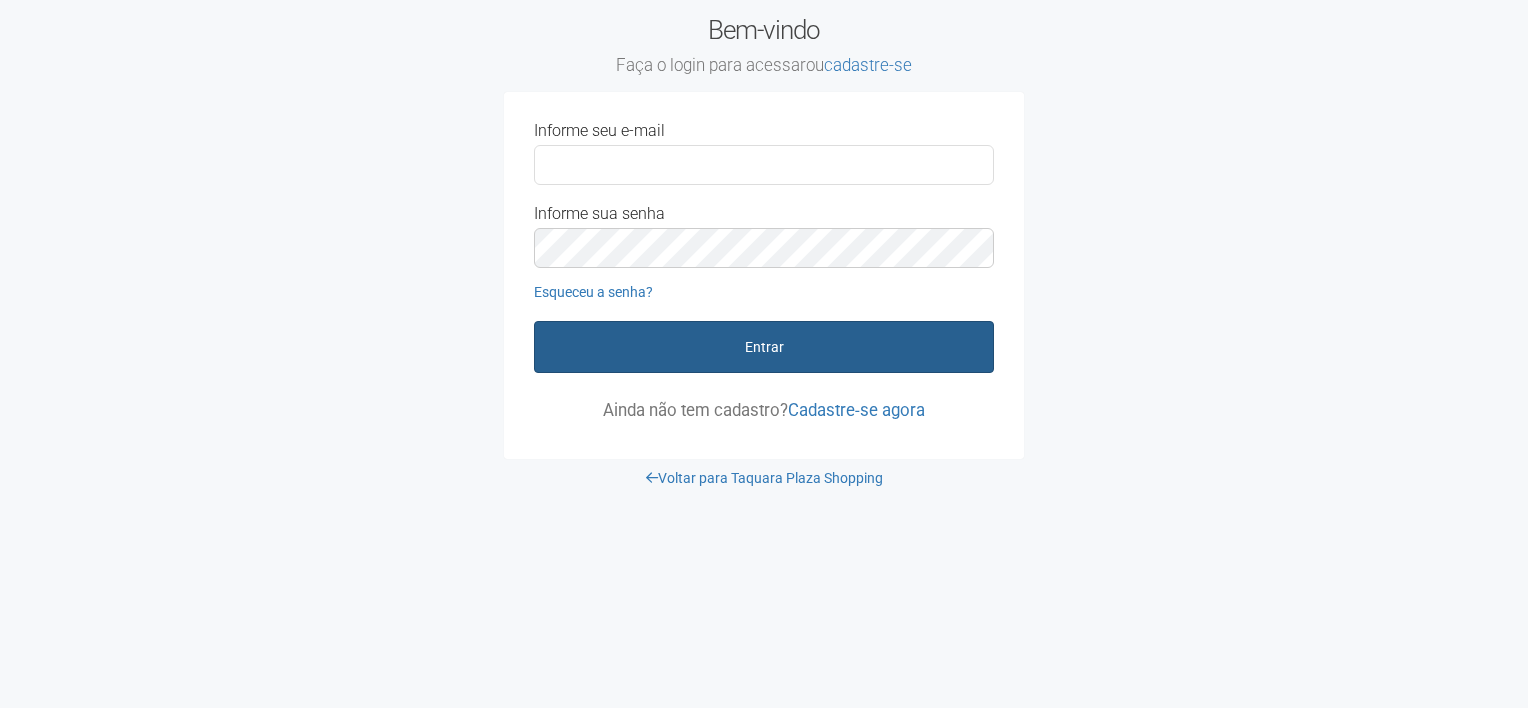 type on "**********" 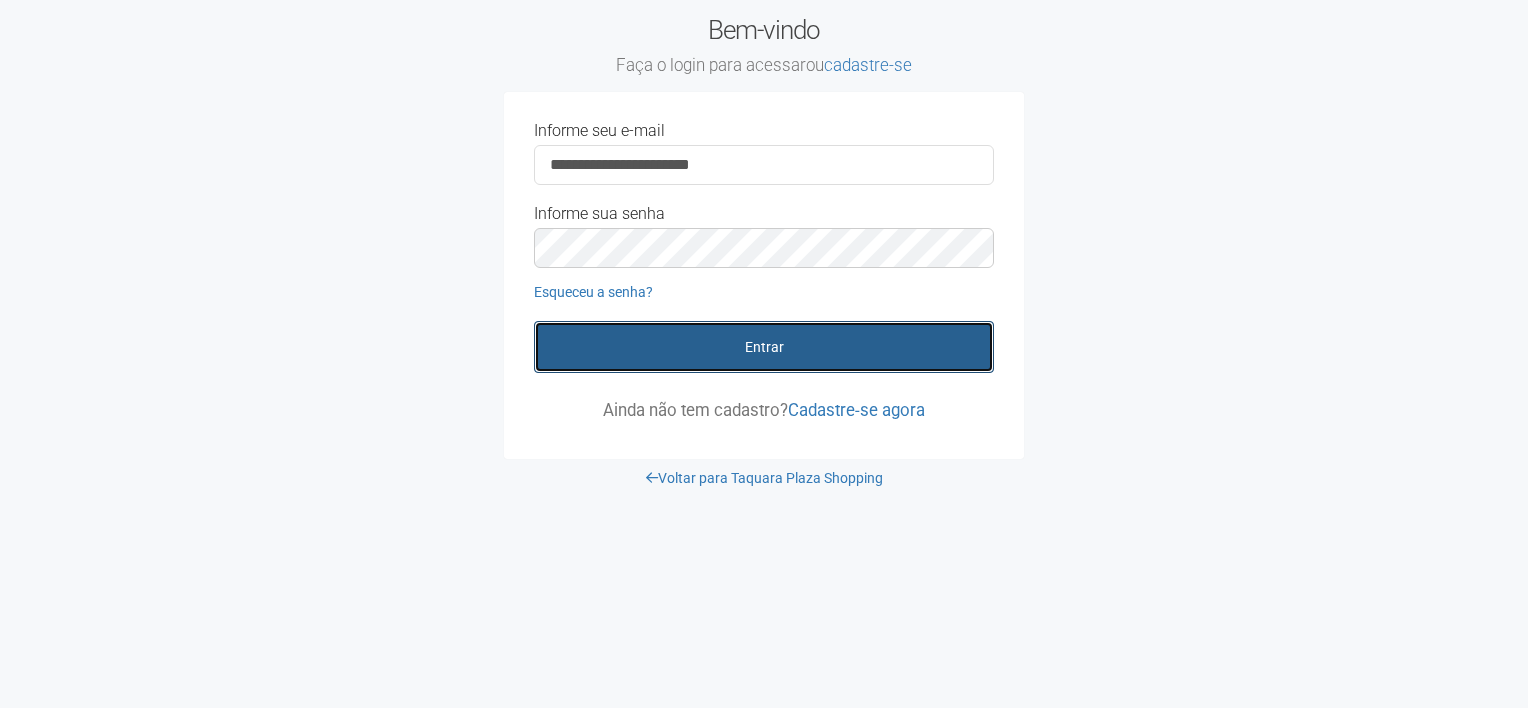 click on "Entrar" at bounding box center (764, 347) 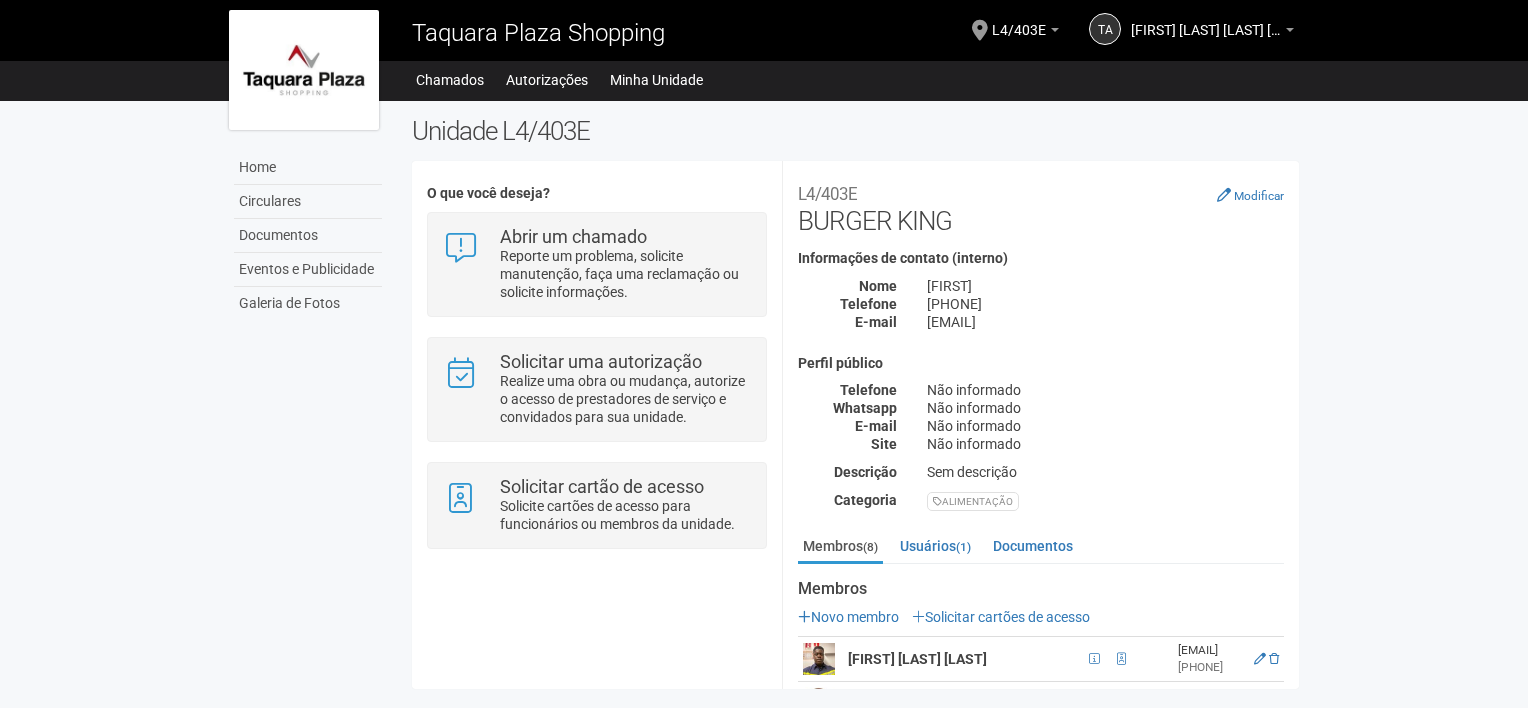 scroll, scrollTop: 0, scrollLeft: 0, axis: both 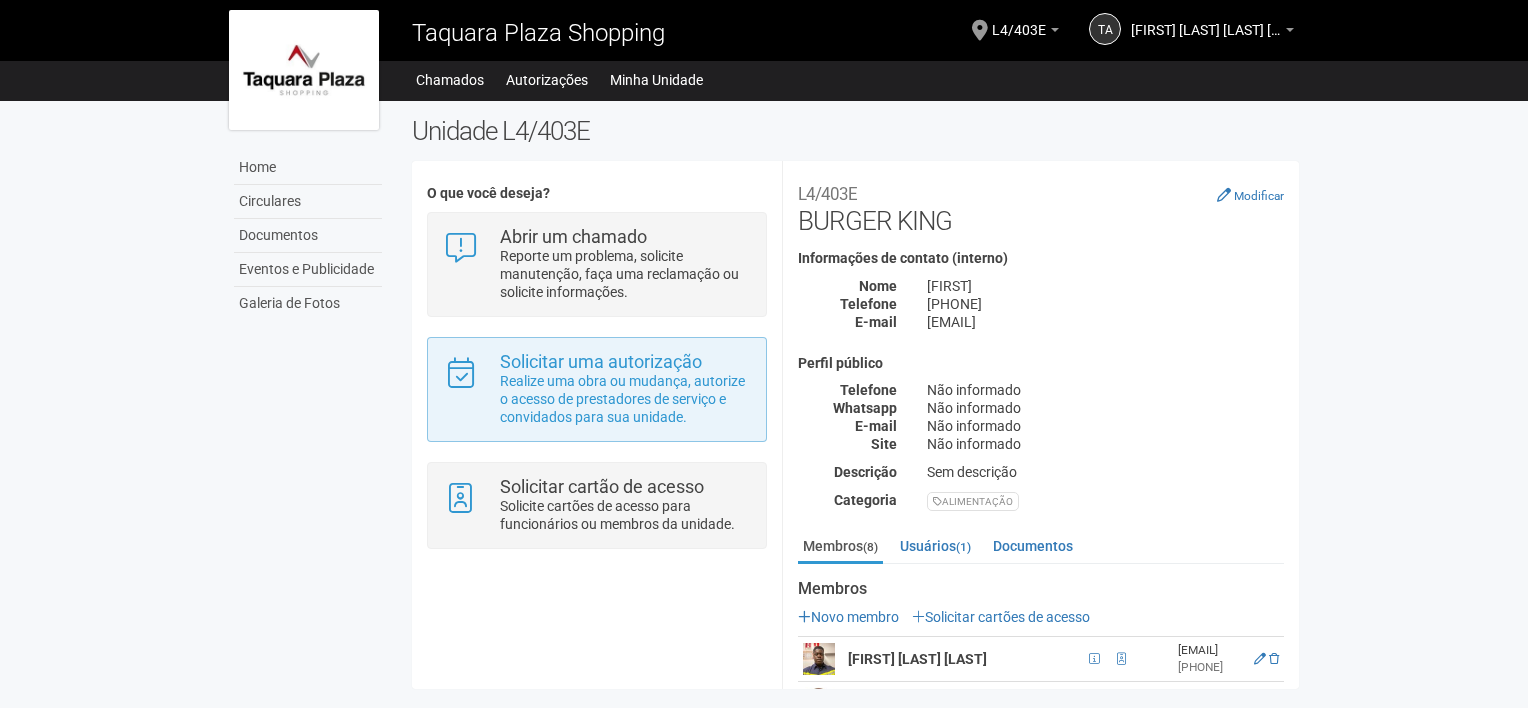 click on "Solicitar uma autorização
Realize uma obra ou mudança, autorize o acesso de prestadores de serviço e convidados para sua unidade." at bounding box center [596, 389] 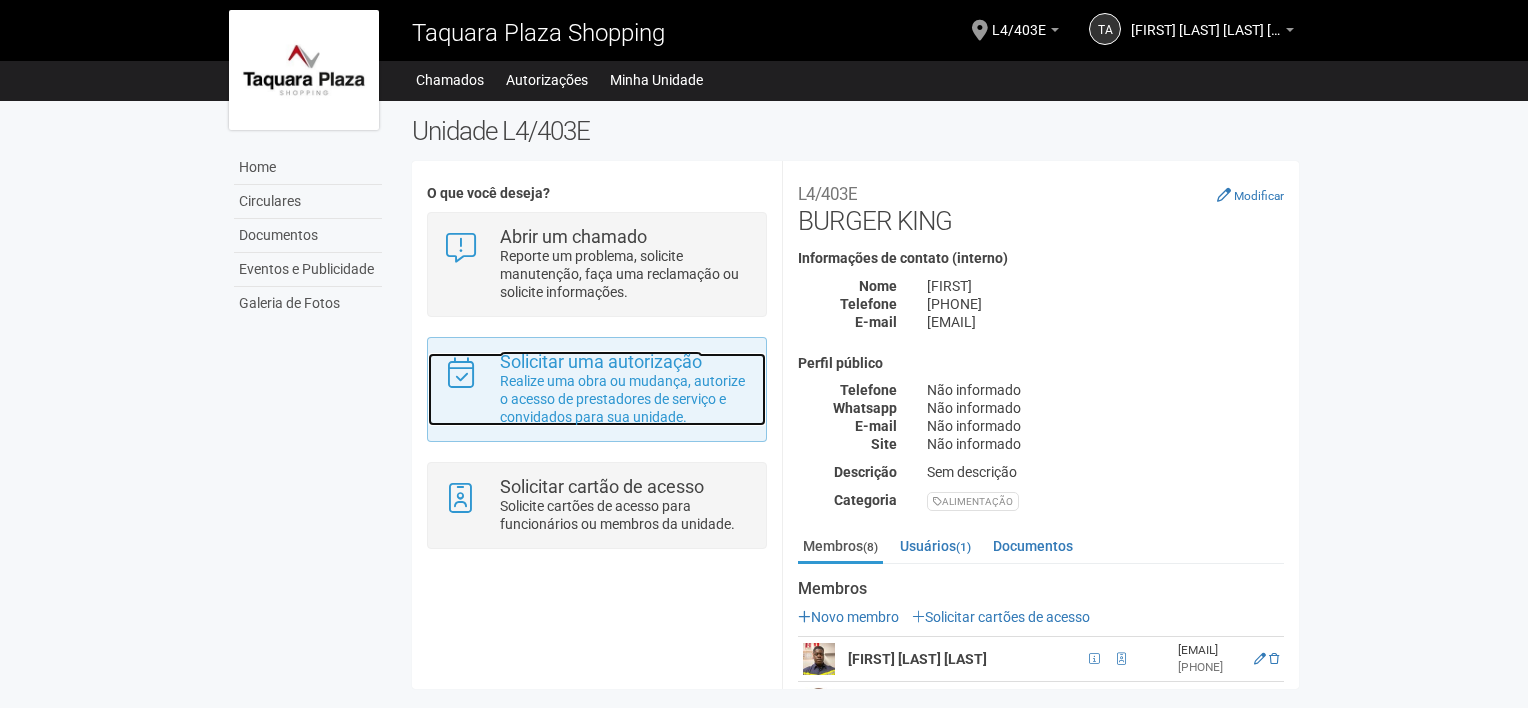 click on "Realize uma obra ou mudança, autorize o acesso de prestadores de serviço e convidados para sua unidade." at bounding box center [625, 399] 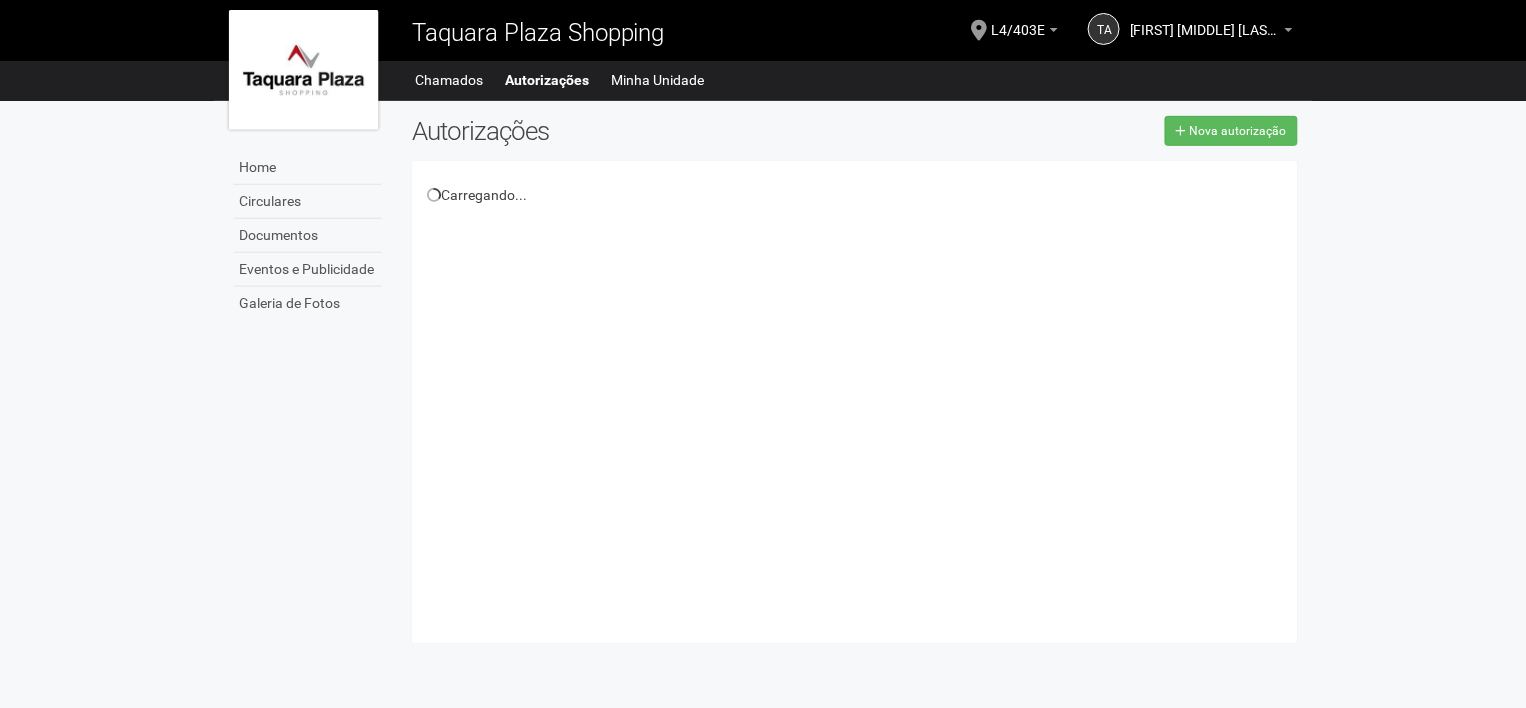 scroll, scrollTop: 0, scrollLeft: 0, axis: both 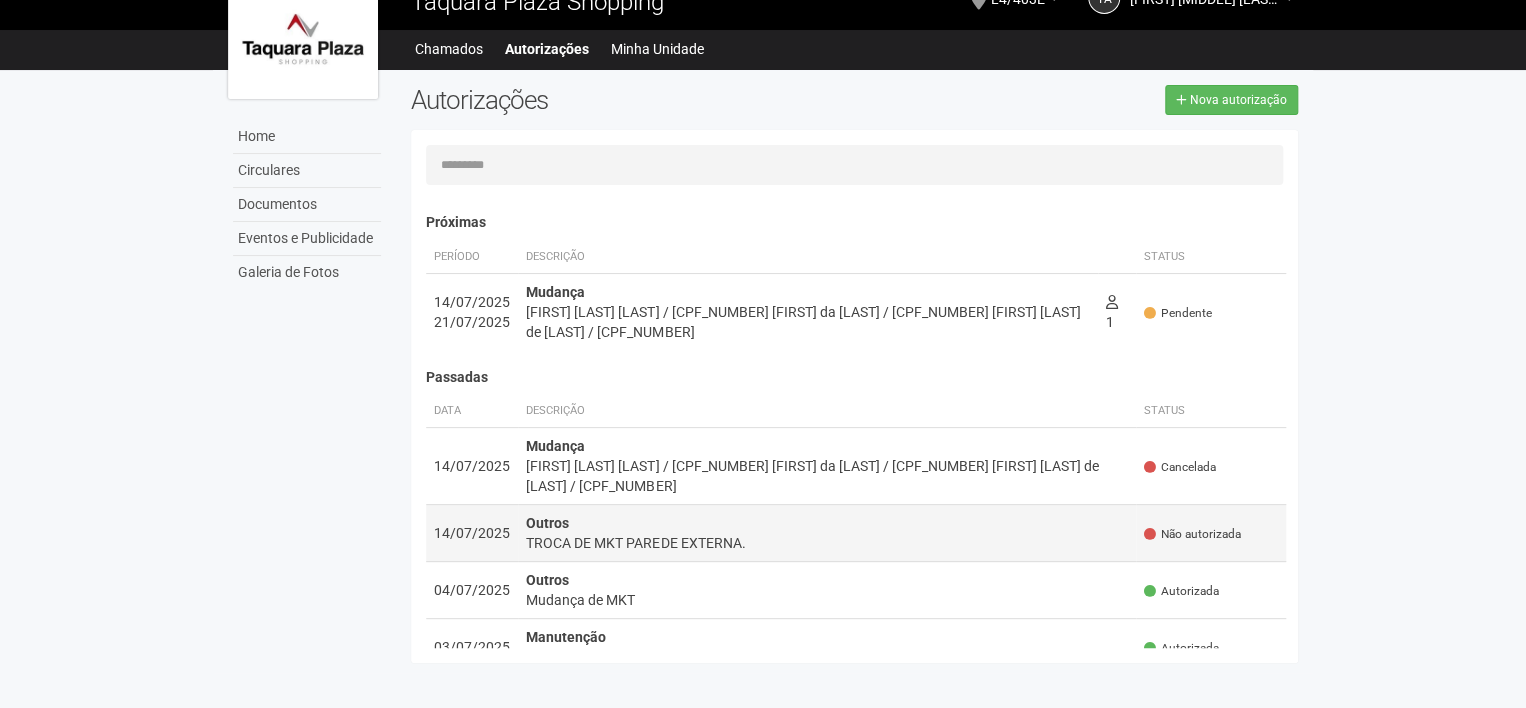 click on "Outros
TROCA DE MKT PAREDE EXTERNA." at bounding box center [827, 533] 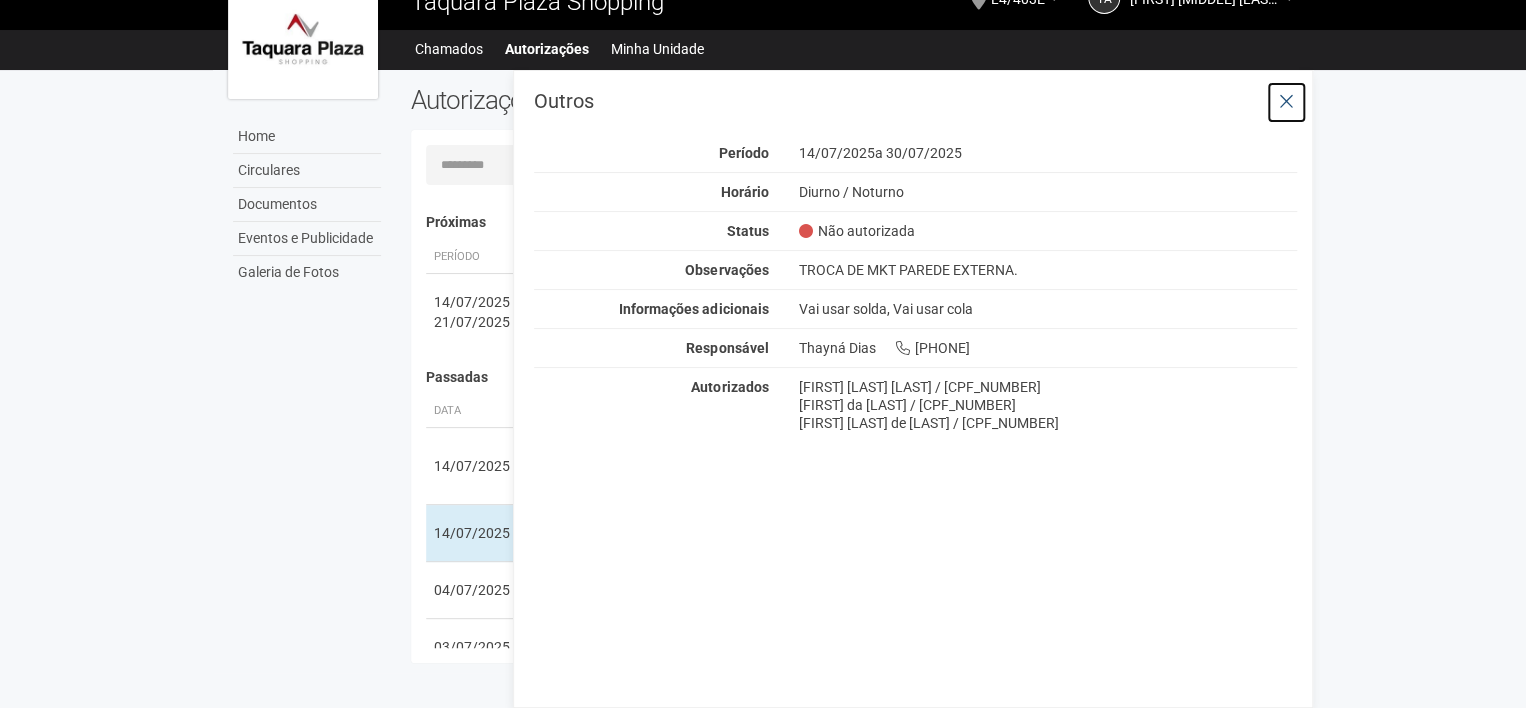 click at bounding box center [1286, 102] 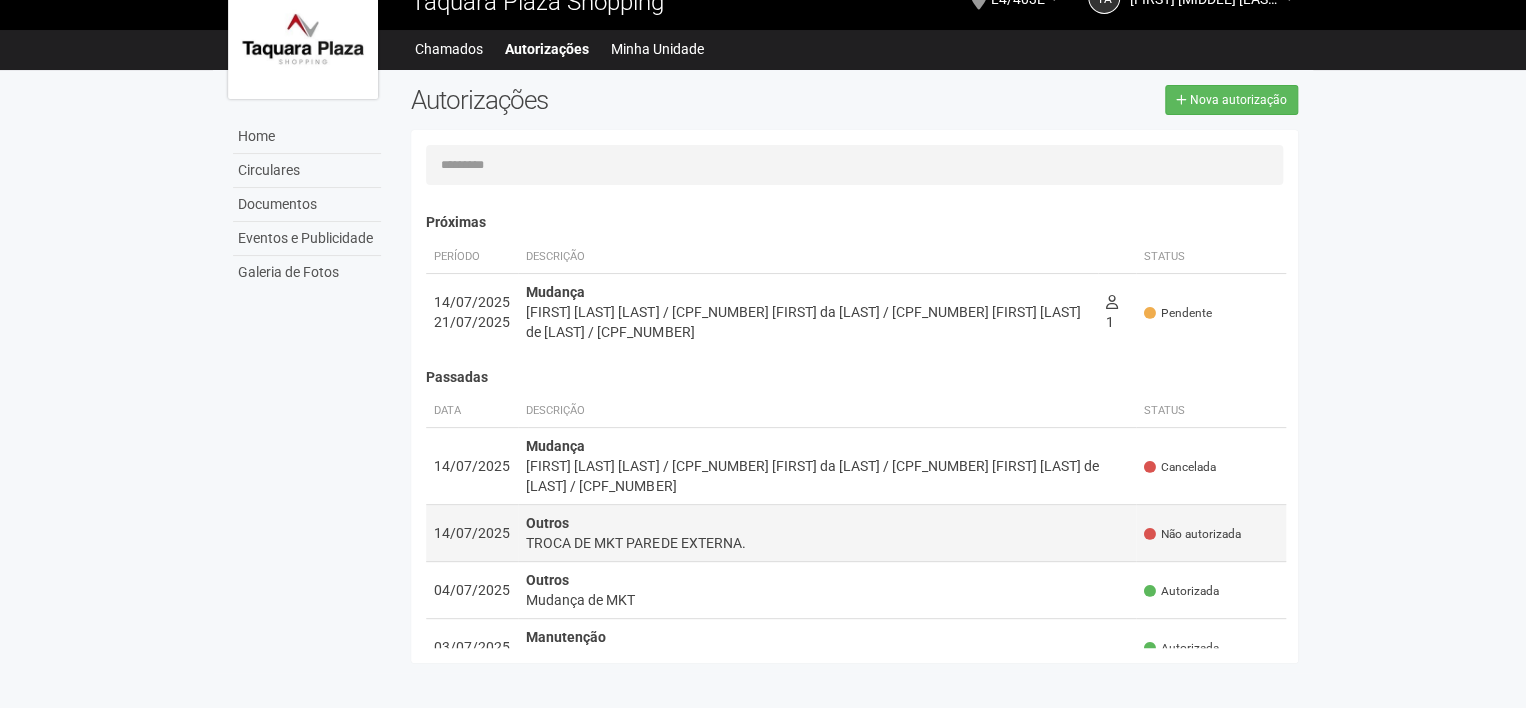 click on "TROCA DE MKT PAREDE EXTERNA." at bounding box center [827, 543] 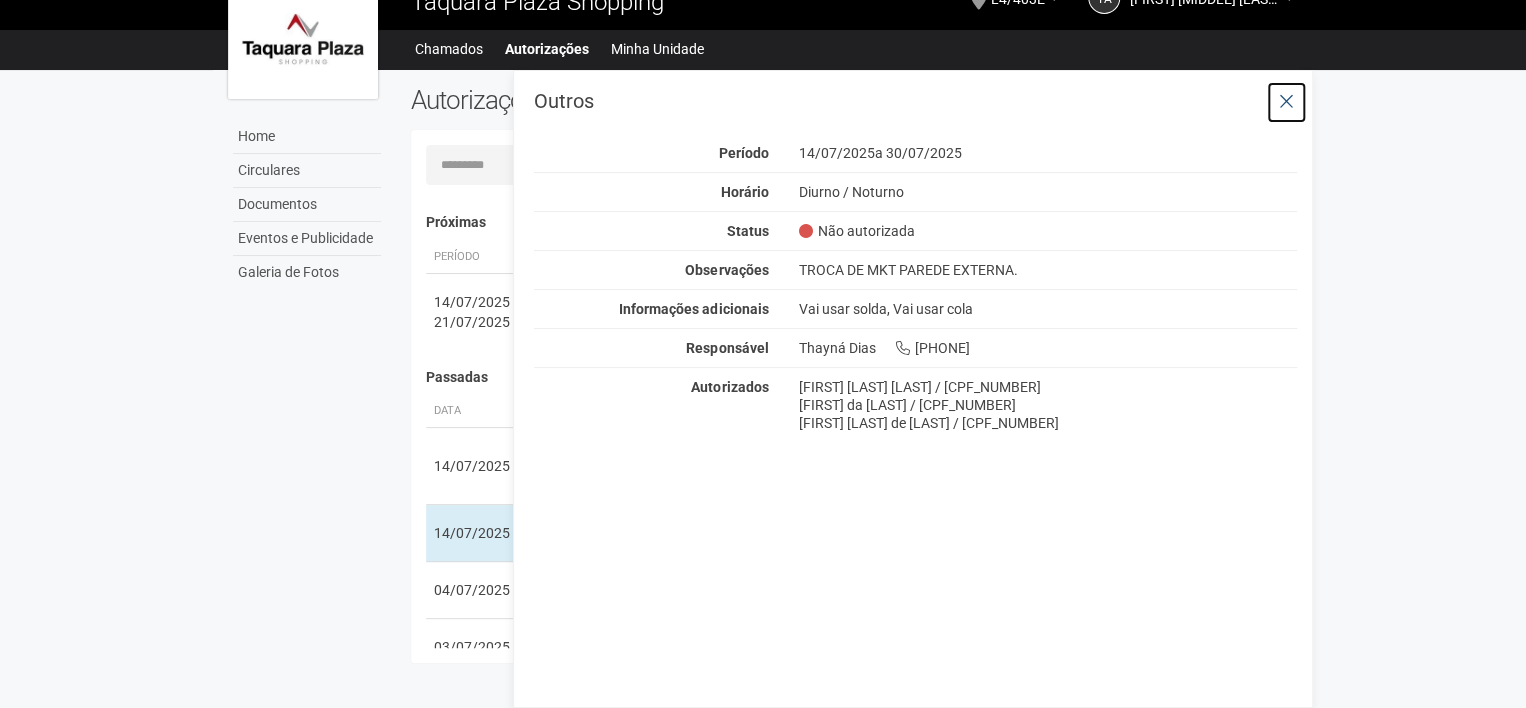 click at bounding box center (1286, 102) 